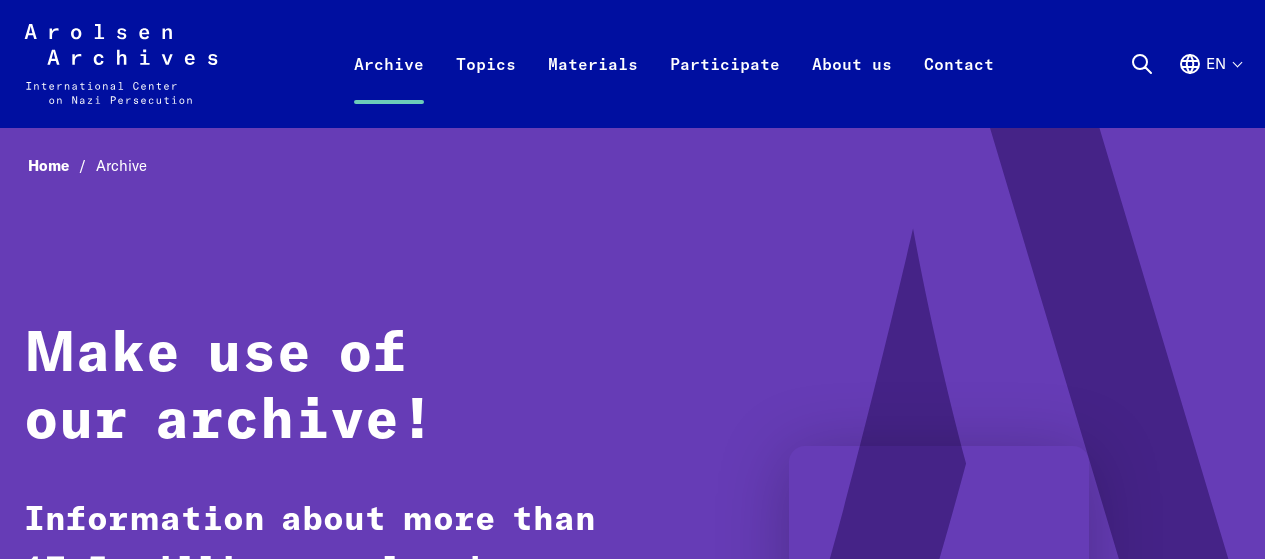 scroll, scrollTop: 0, scrollLeft: 0, axis: both 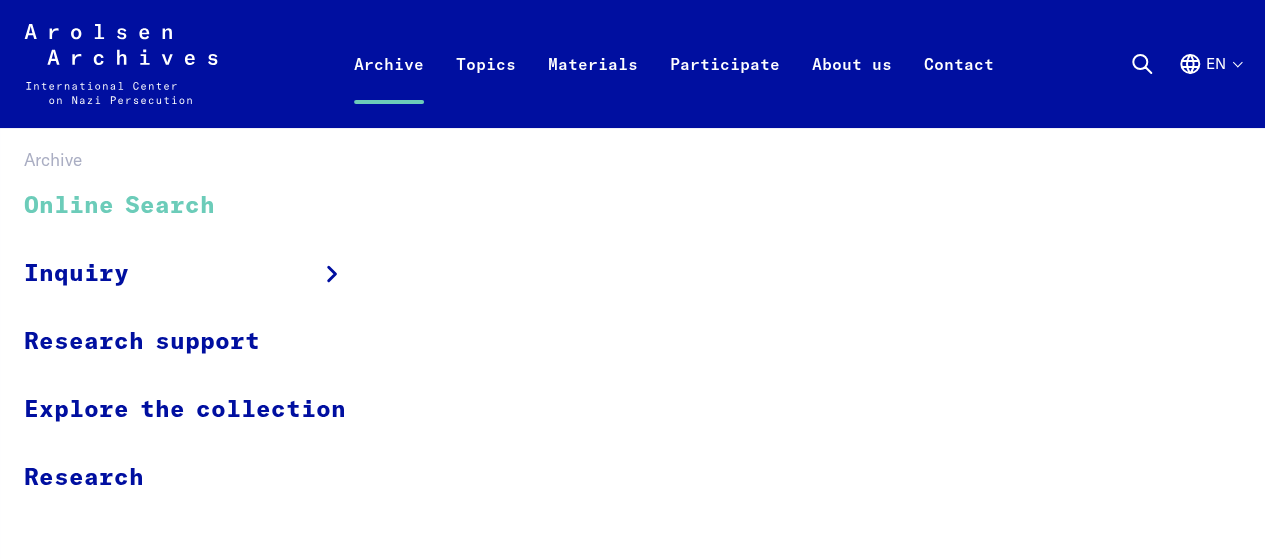 click on "Online Search" at bounding box center (198, 206) 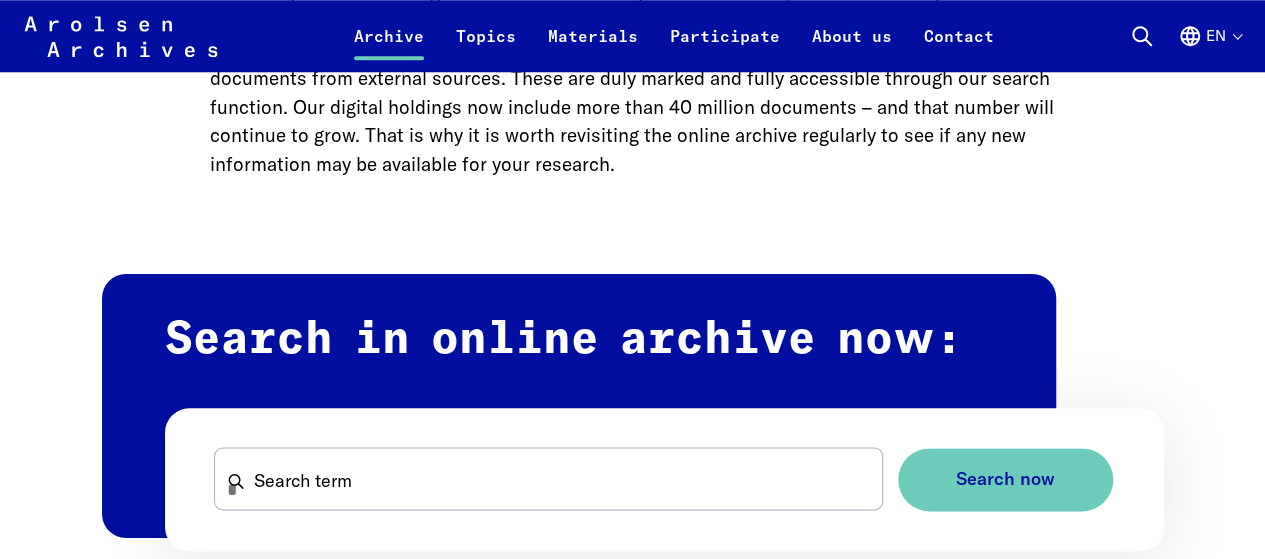 scroll, scrollTop: 1100, scrollLeft: 0, axis: vertical 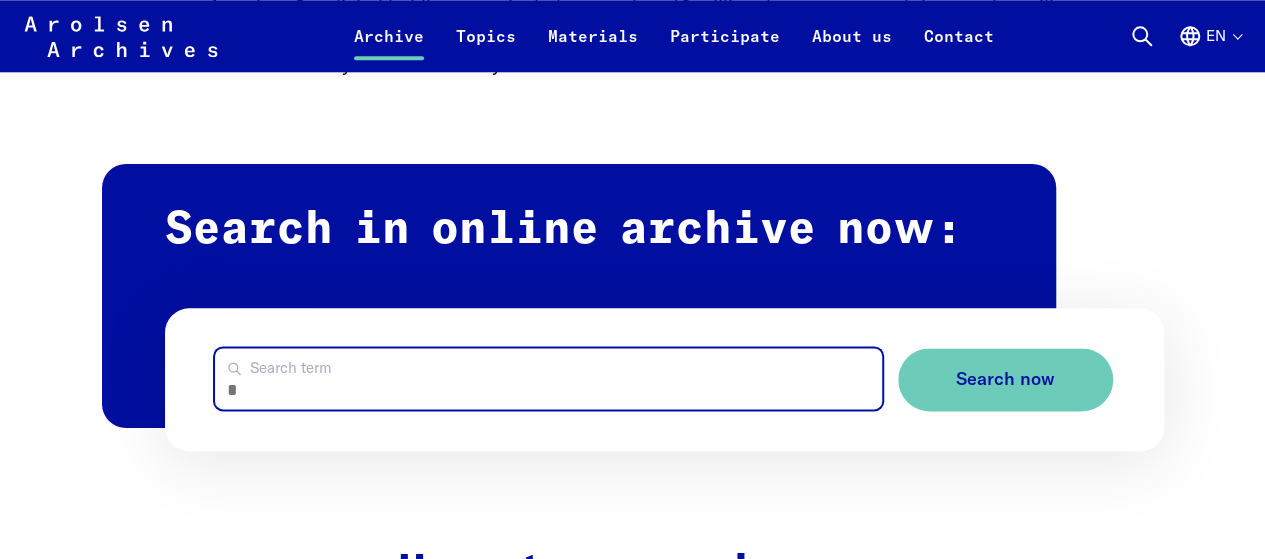 click on "Search term" at bounding box center (548, 378) 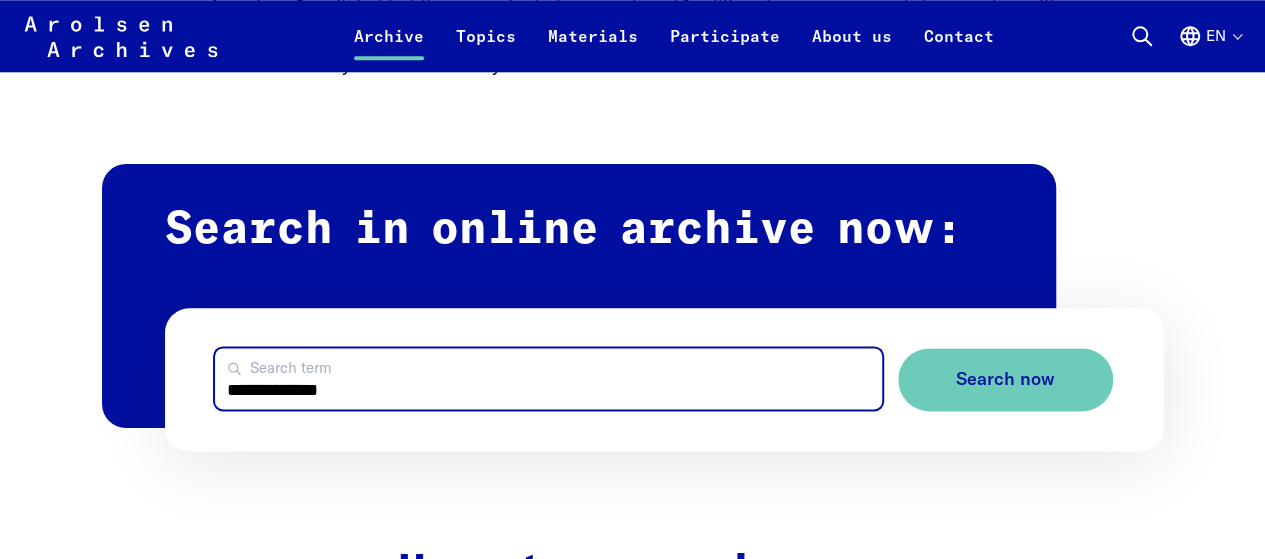 type on "**********" 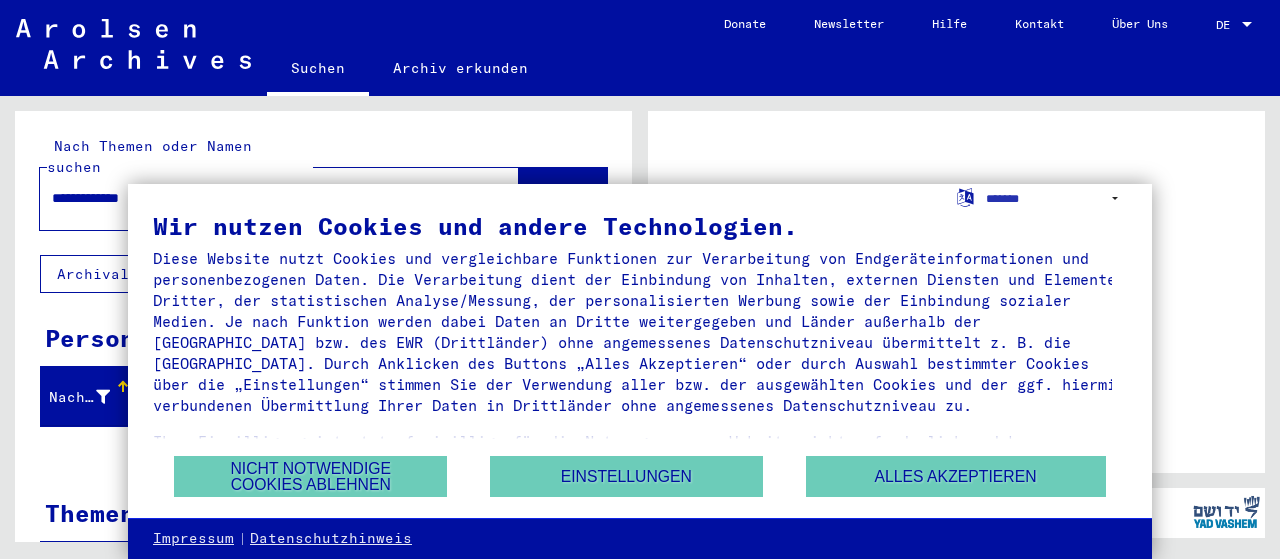 scroll, scrollTop: 0, scrollLeft: 0, axis: both 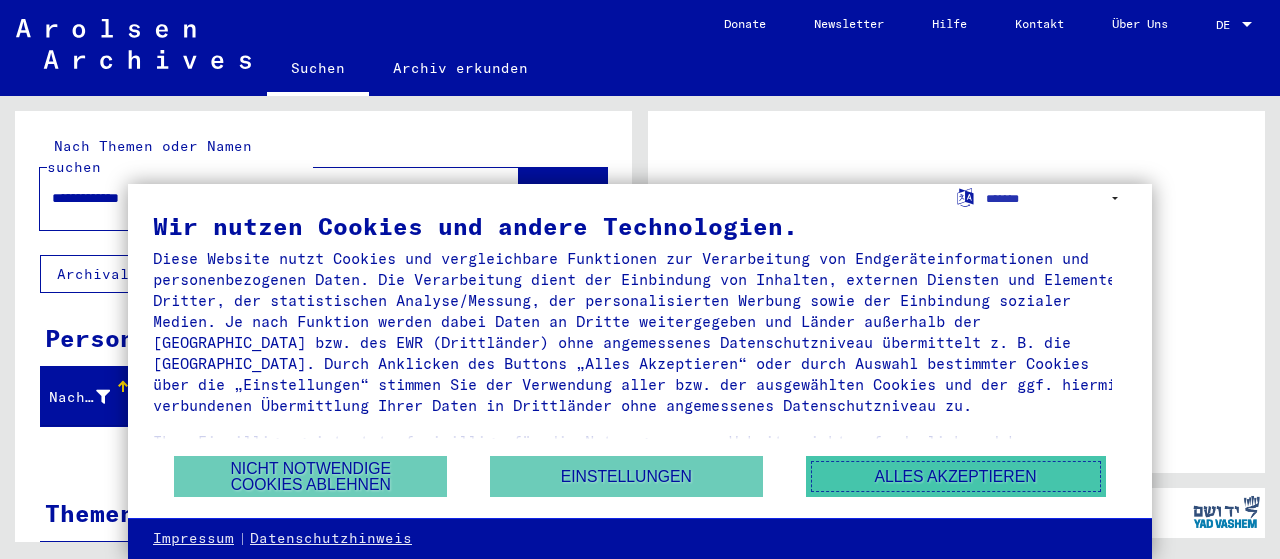 click on "Alles akzeptieren" at bounding box center [956, 476] 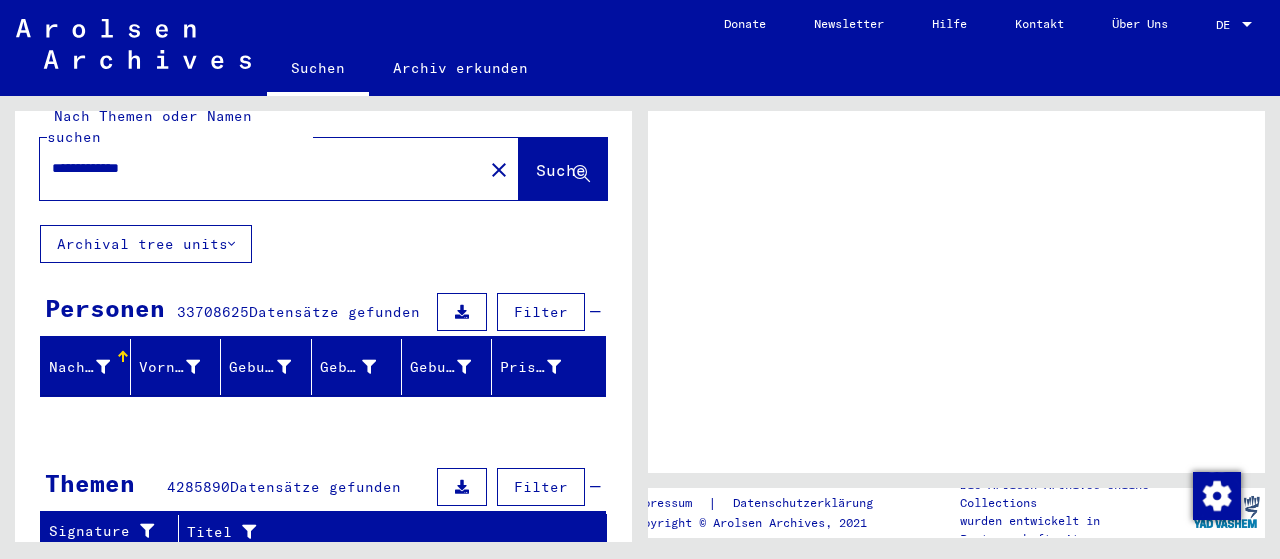scroll, scrollTop: 0, scrollLeft: 0, axis: both 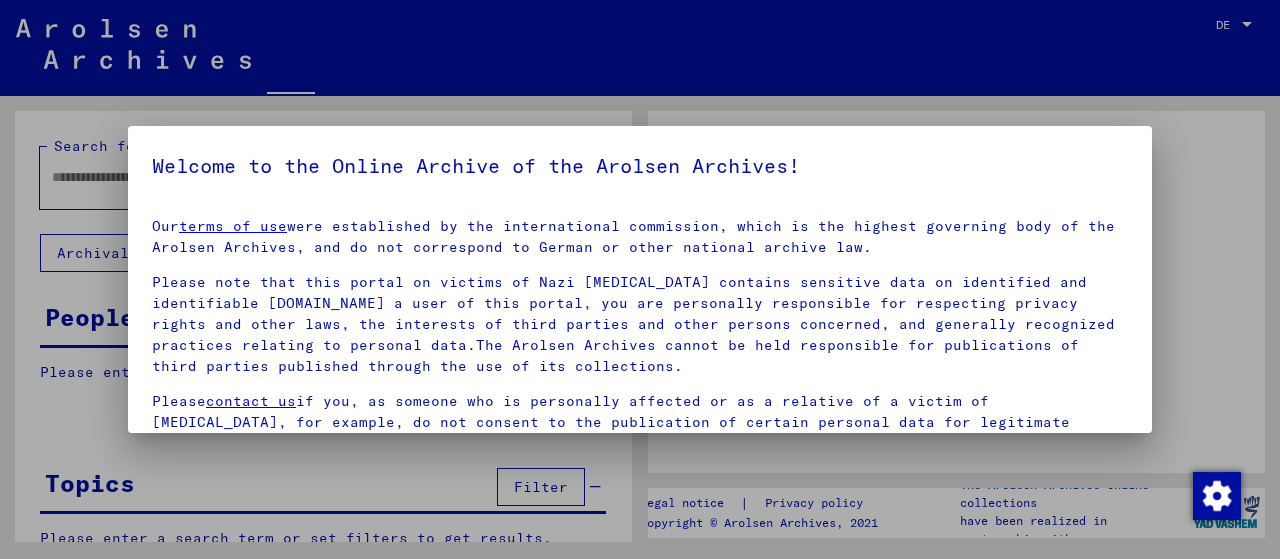 type on "**********" 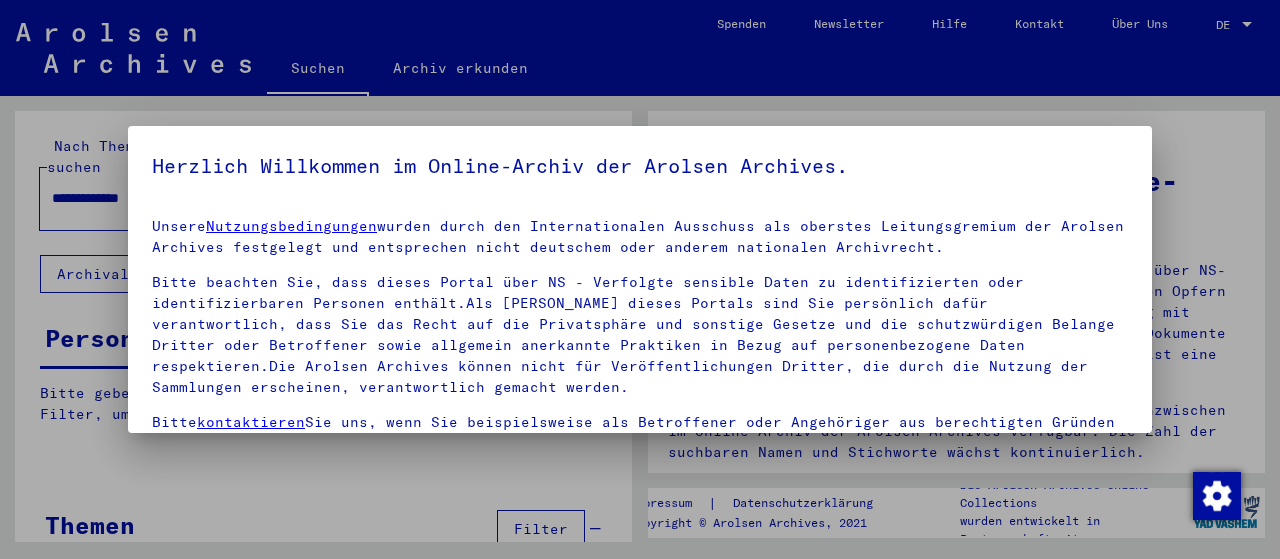 scroll, scrollTop: 182, scrollLeft: 0, axis: vertical 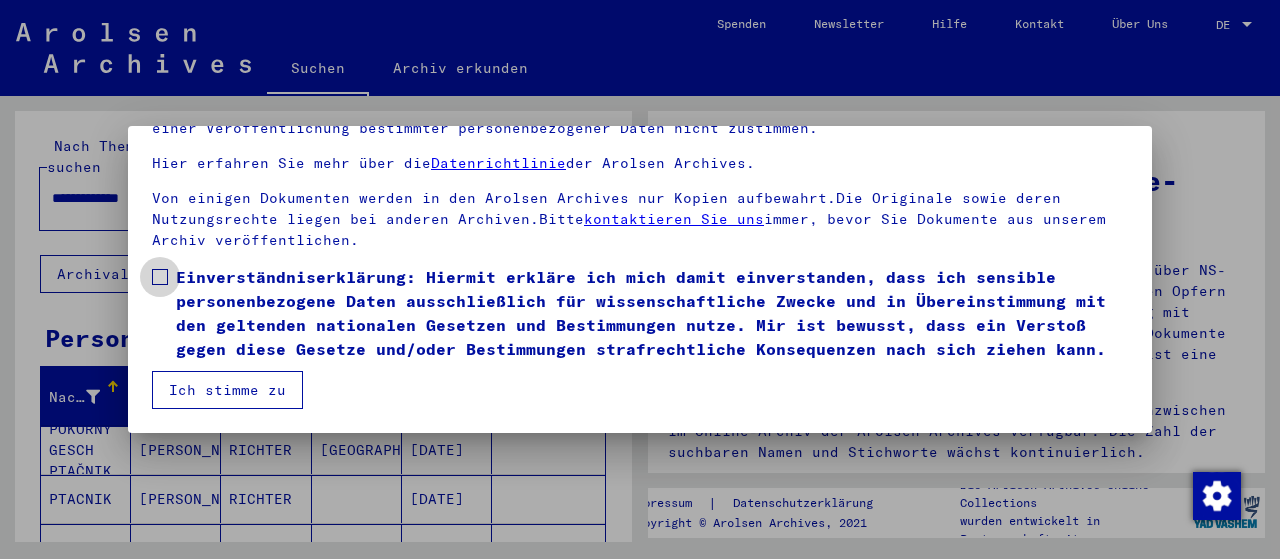 click at bounding box center [160, 277] 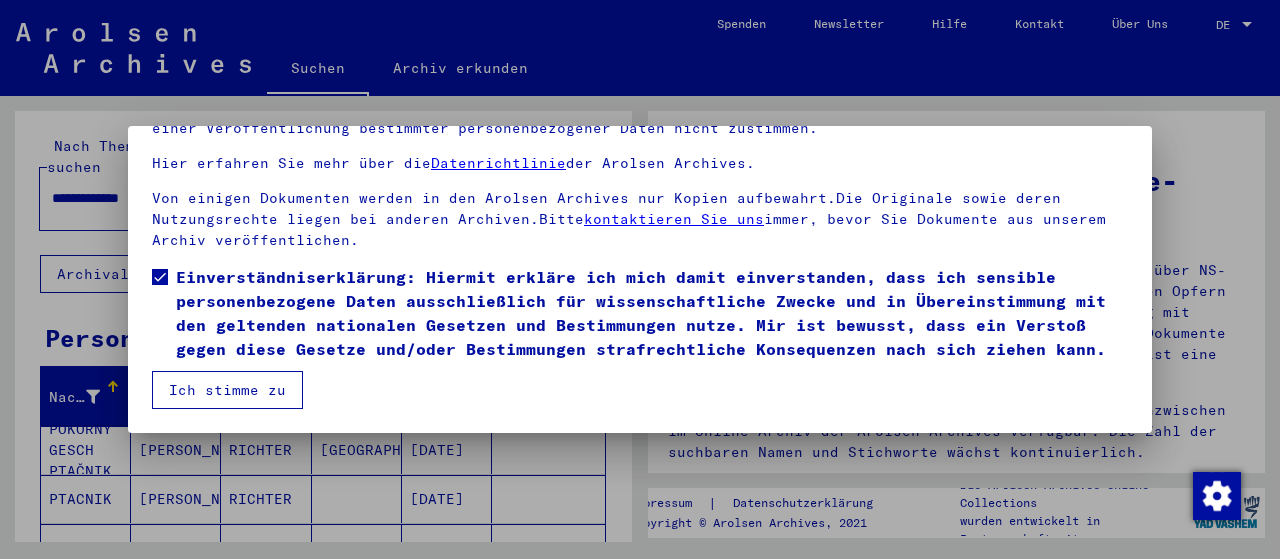 click on "Ich stimme zu" at bounding box center (227, 390) 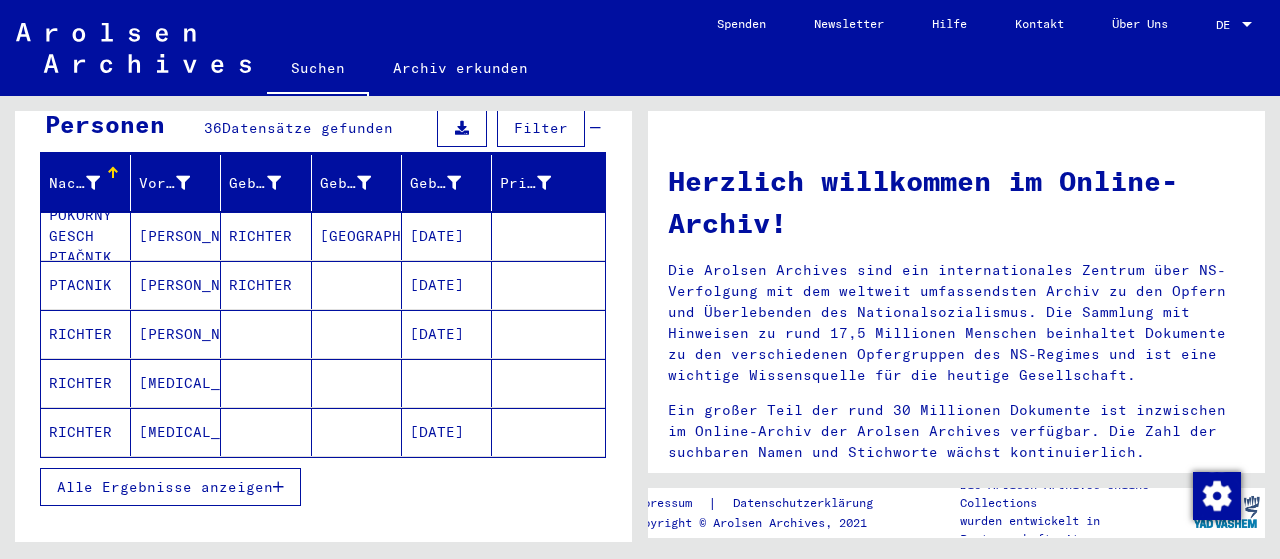 scroll, scrollTop: 314, scrollLeft: 0, axis: vertical 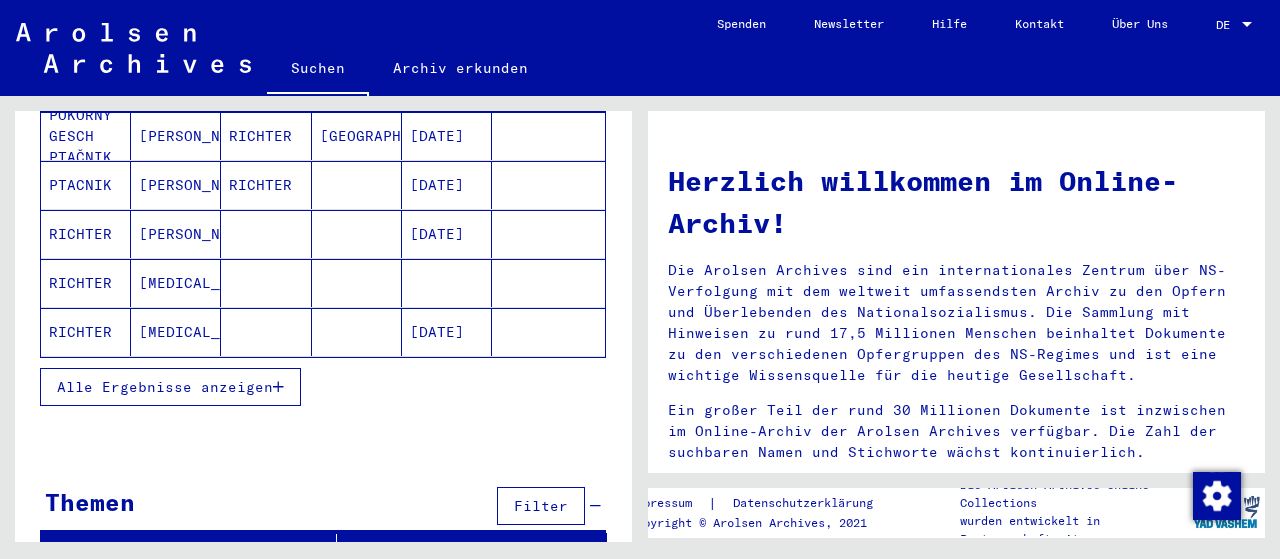 click on "Alle Ergebnisse anzeigen" at bounding box center (165, 387) 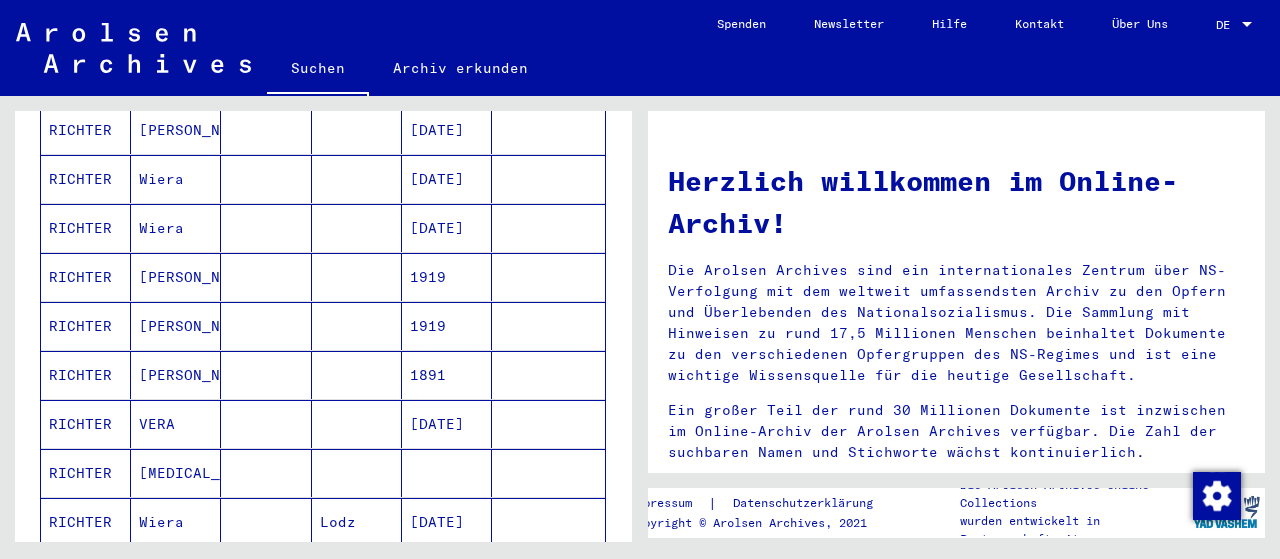scroll, scrollTop: 514, scrollLeft: 0, axis: vertical 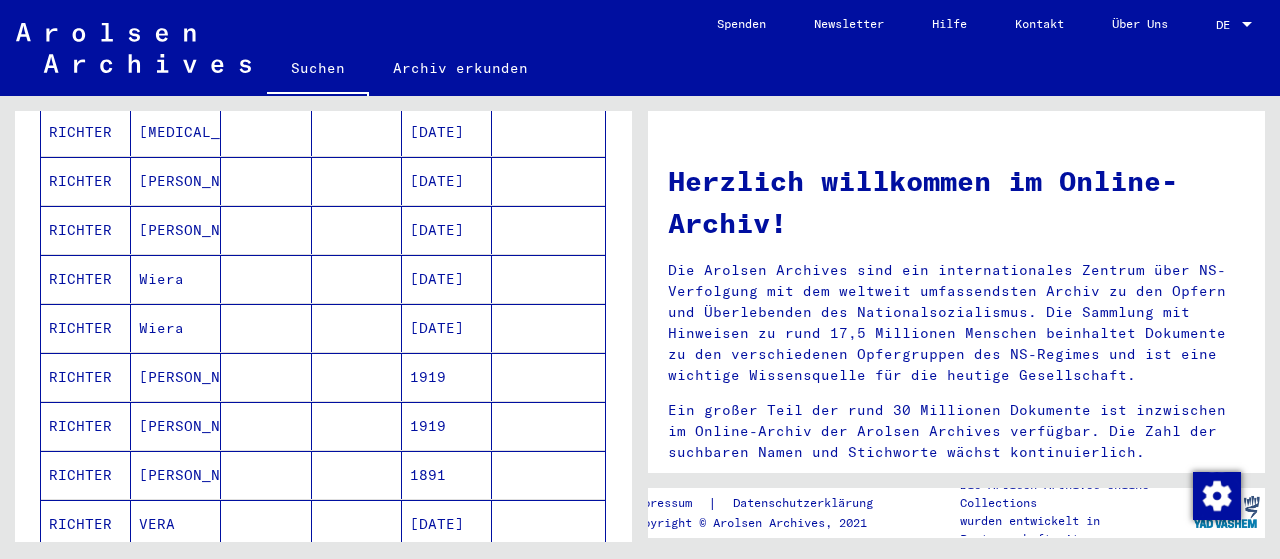 click on "RICHTER" at bounding box center [86, 377] 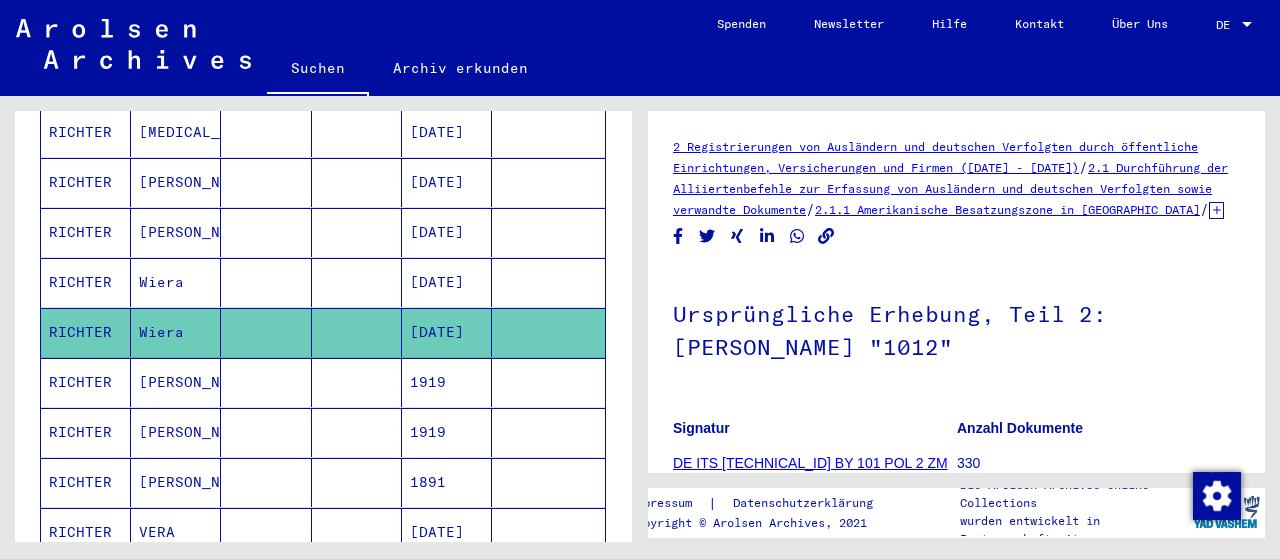 scroll, scrollTop: 0, scrollLeft: 0, axis: both 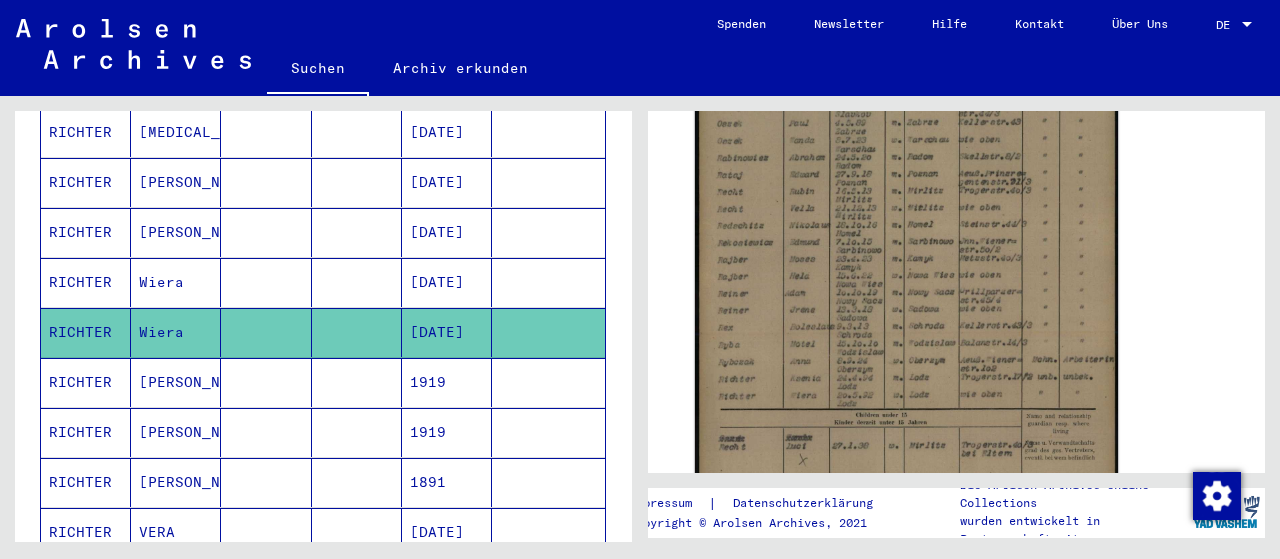 click 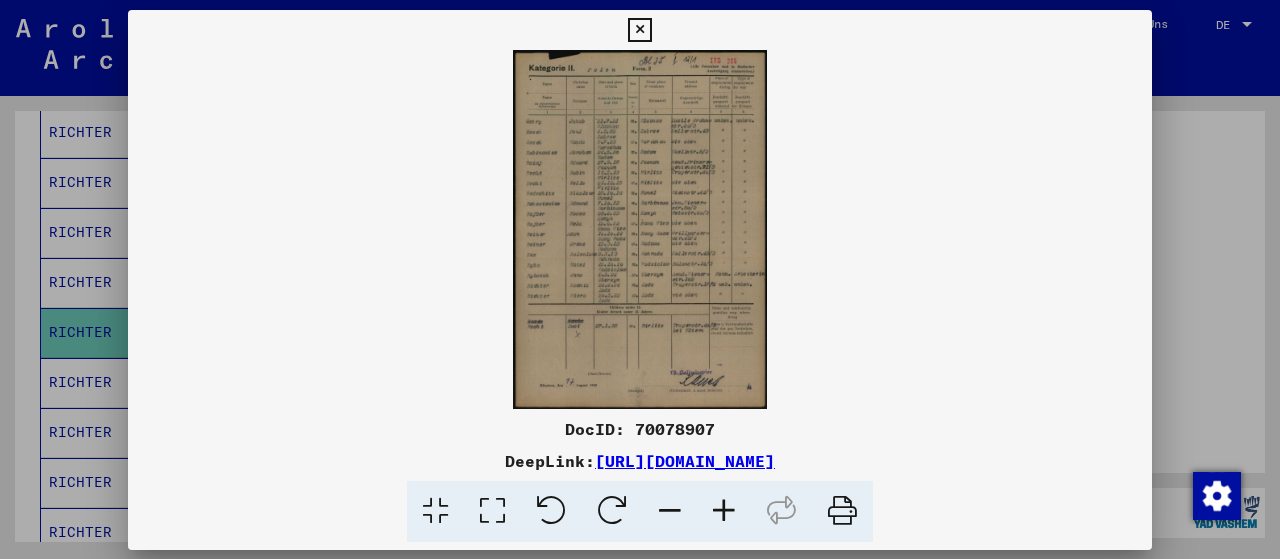 scroll, scrollTop: 499, scrollLeft: 0, axis: vertical 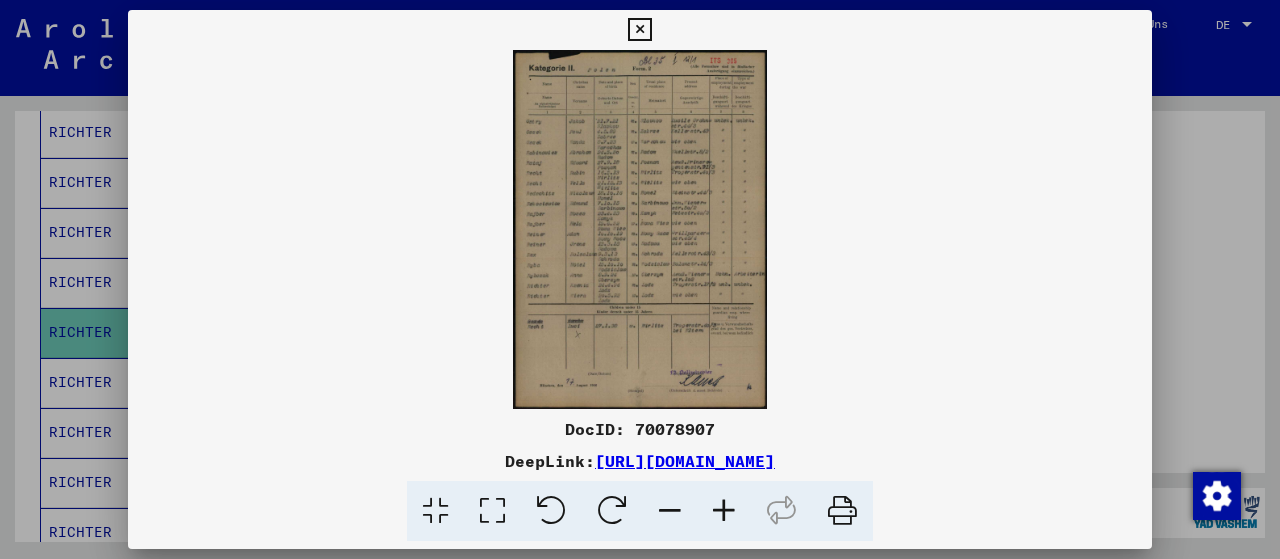 click at bounding box center [724, 511] 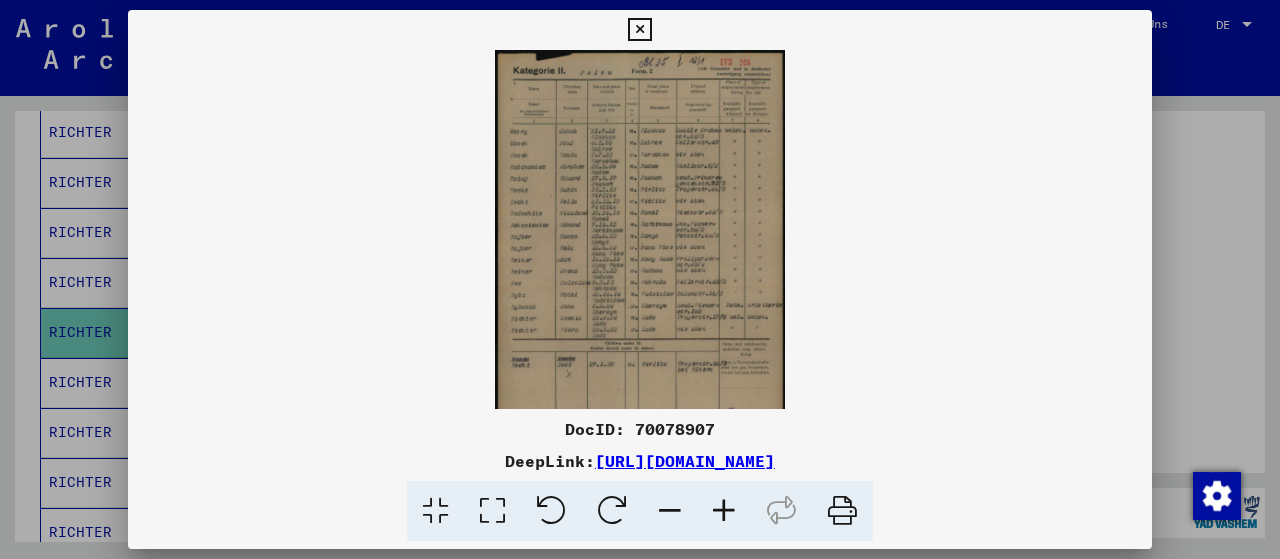 click at bounding box center (724, 511) 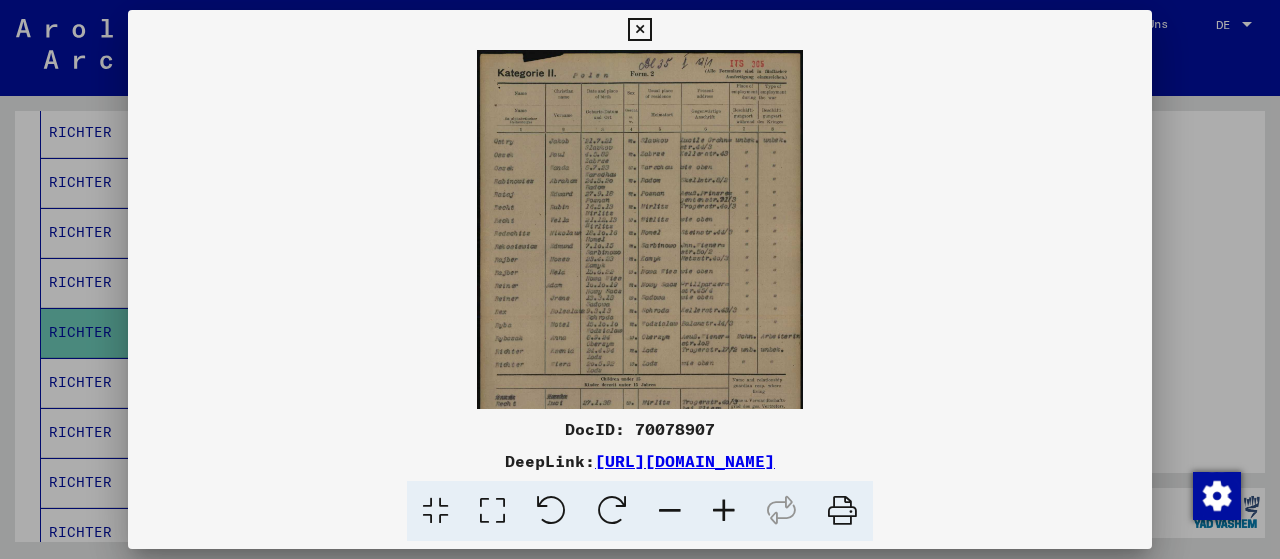 click at bounding box center [724, 511] 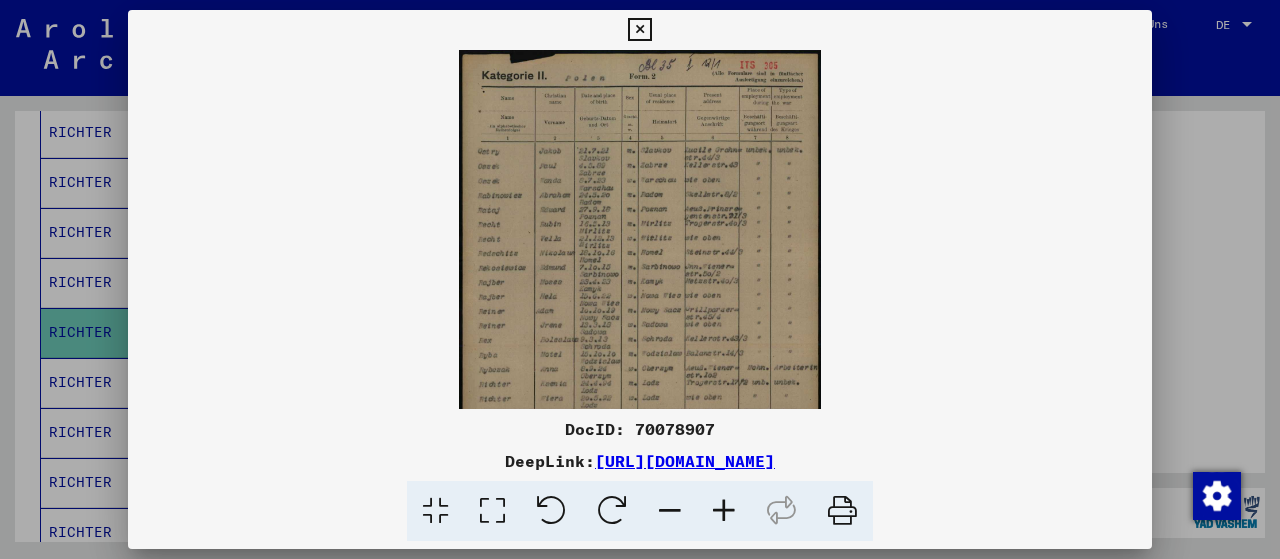 click at bounding box center [724, 511] 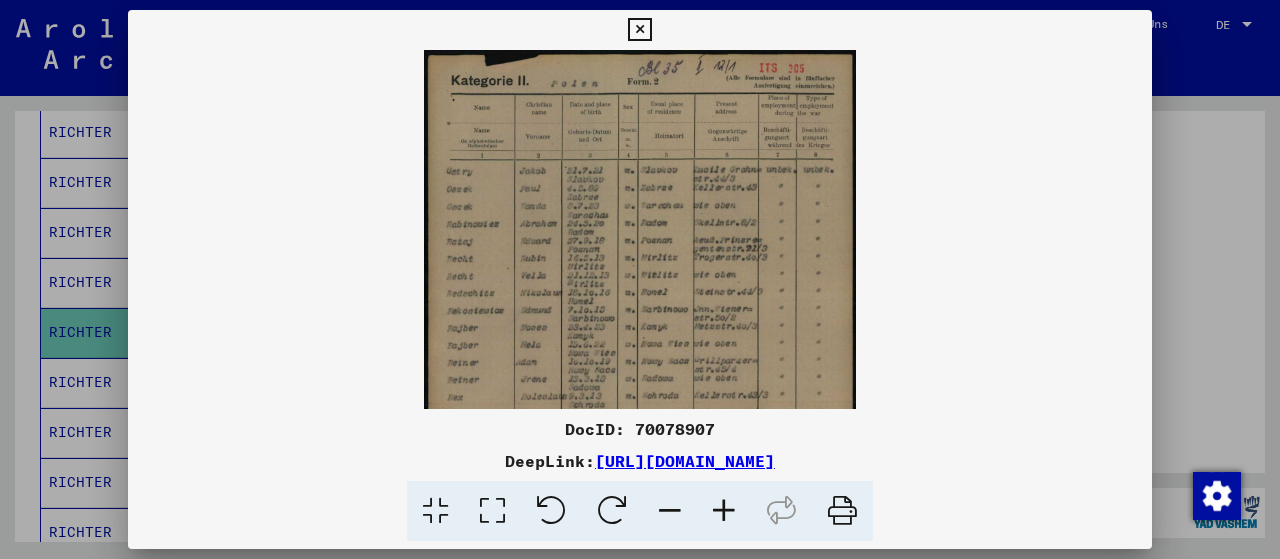click at bounding box center [724, 511] 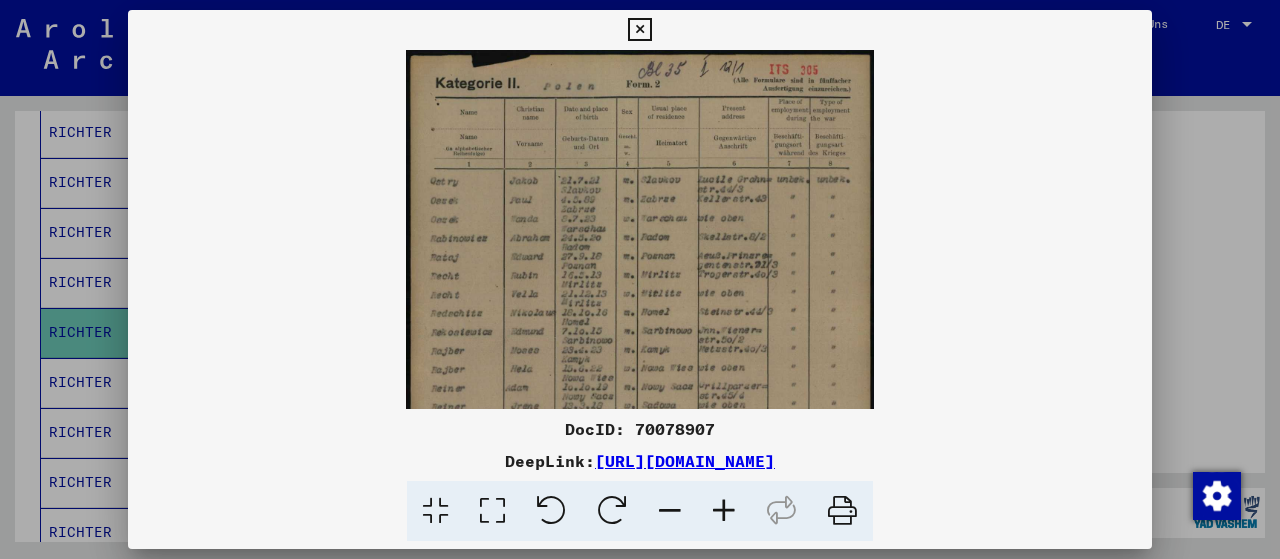 click at bounding box center (724, 511) 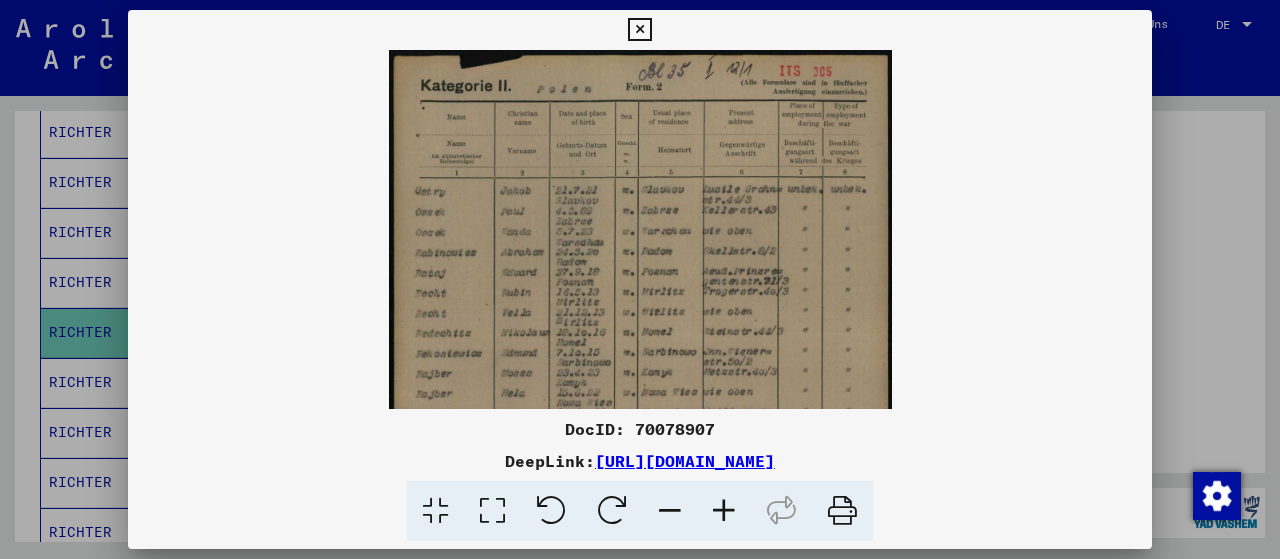 click at bounding box center [724, 511] 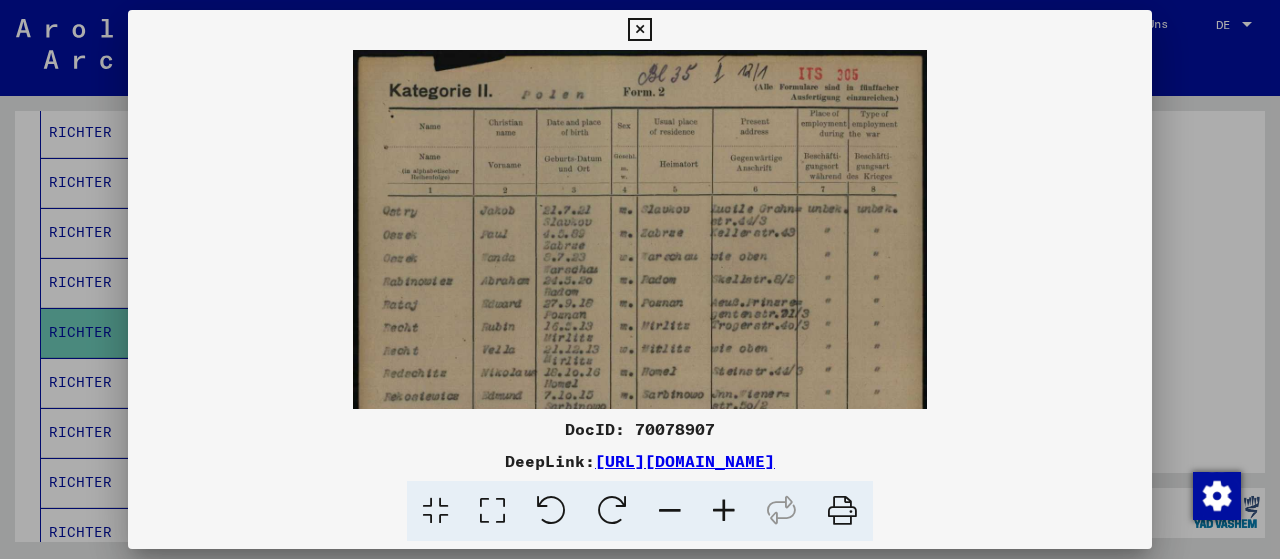 click at bounding box center [724, 511] 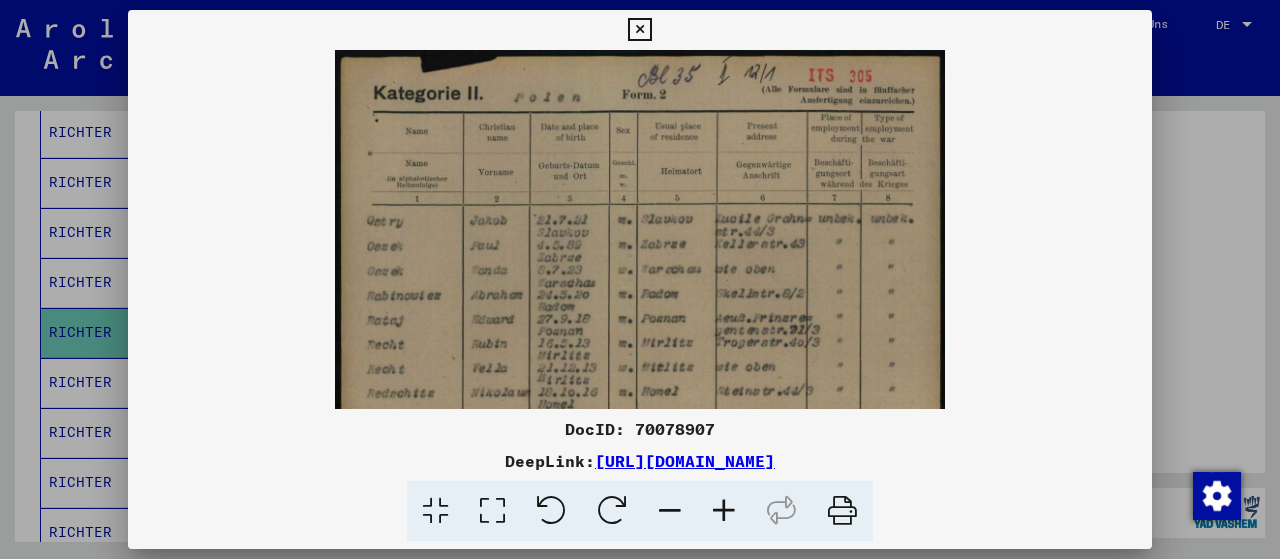 click at bounding box center [724, 511] 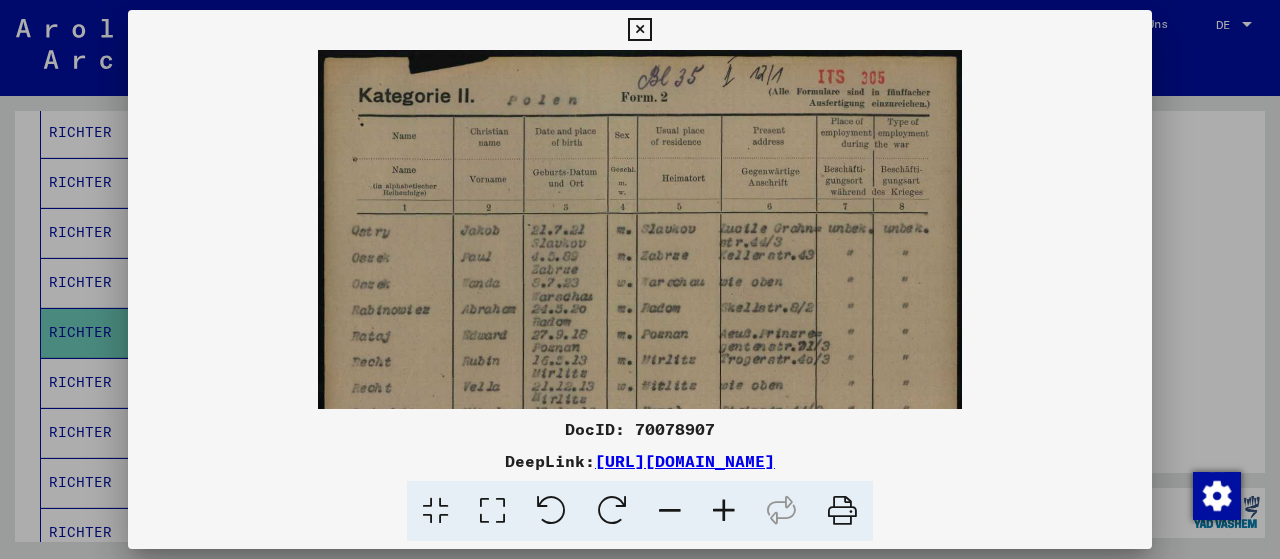 click at bounding box center [724, 511] 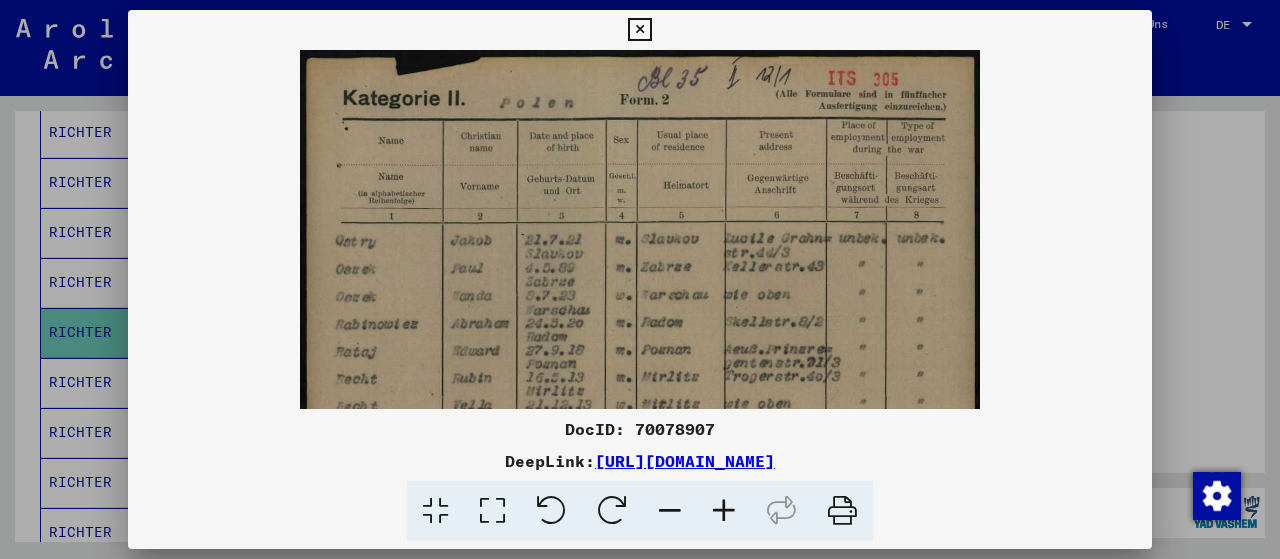 click at bounding box center [724, 511] 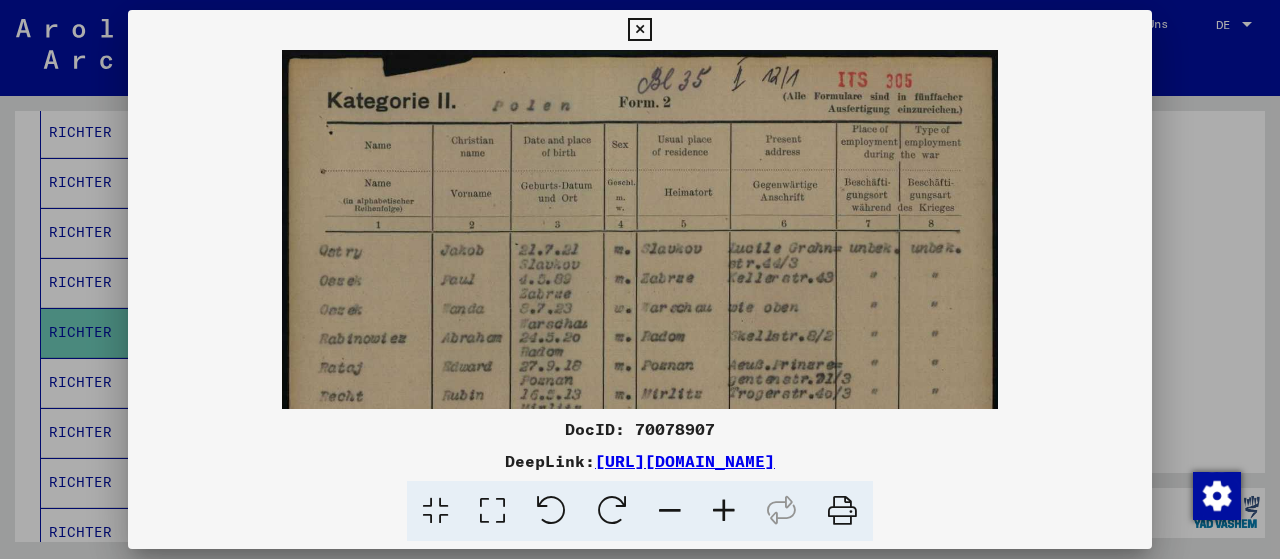 click at bounding box center (724, 511) 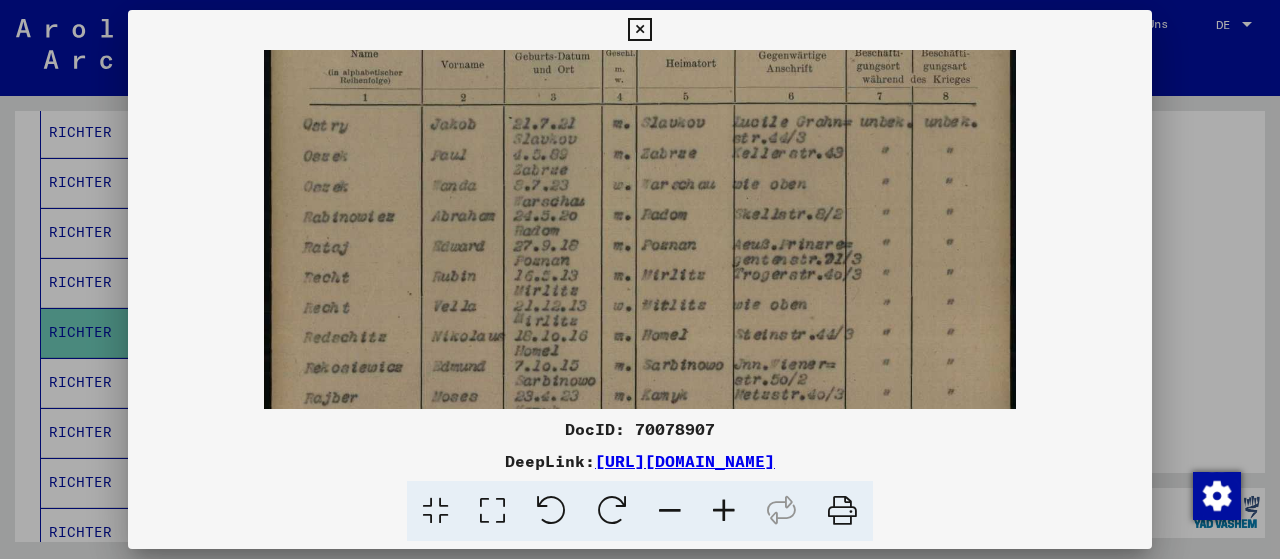 drag, startPoint x: 688, startPoint y: 319, endPoint x: 708, endPoint y: 183, distance: 137.46272 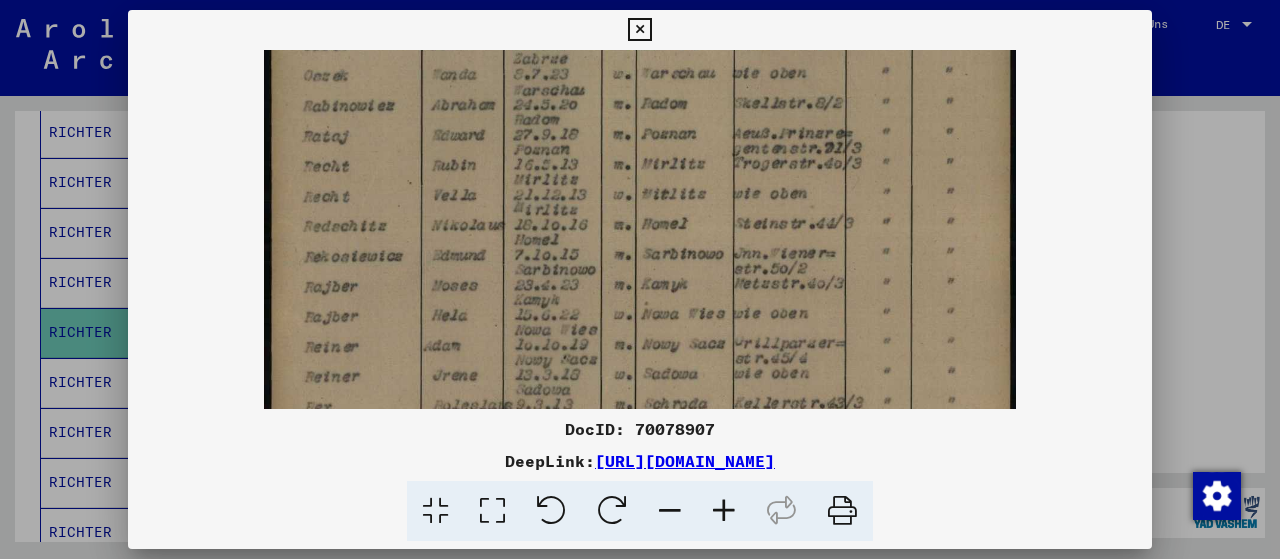 drag, startPoint x: 691, startPoint y: 283, endPoint x: 714, endPoint y: 178, distance: 107.48953 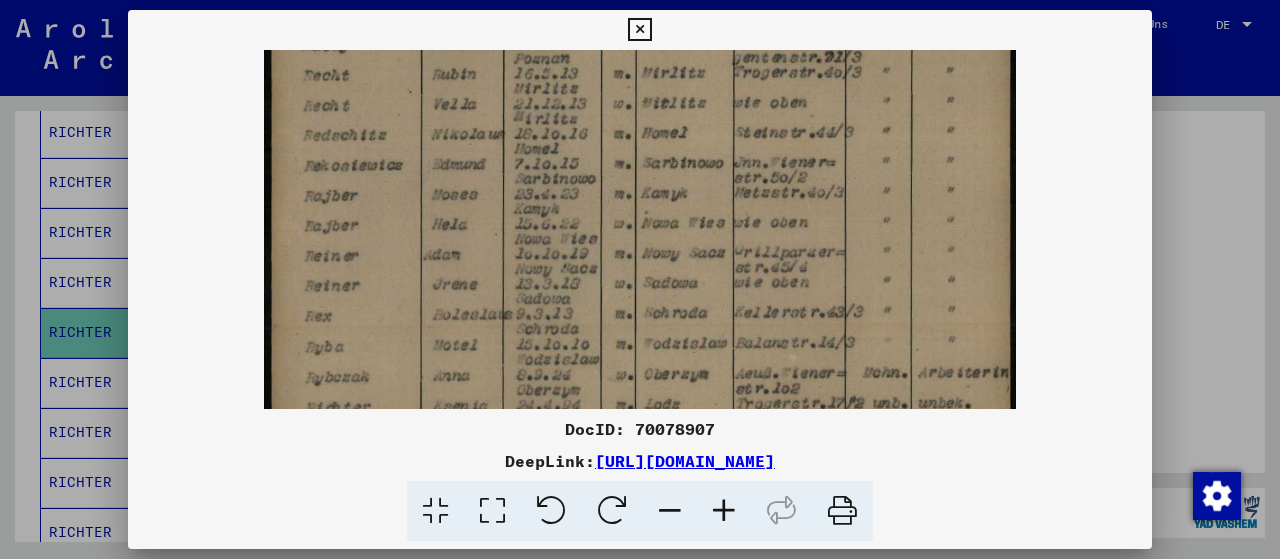 drag, startPoint x: 690, startPoint y: 266, endPoint x: 704, endPoint y: 178, distance: 89.106674 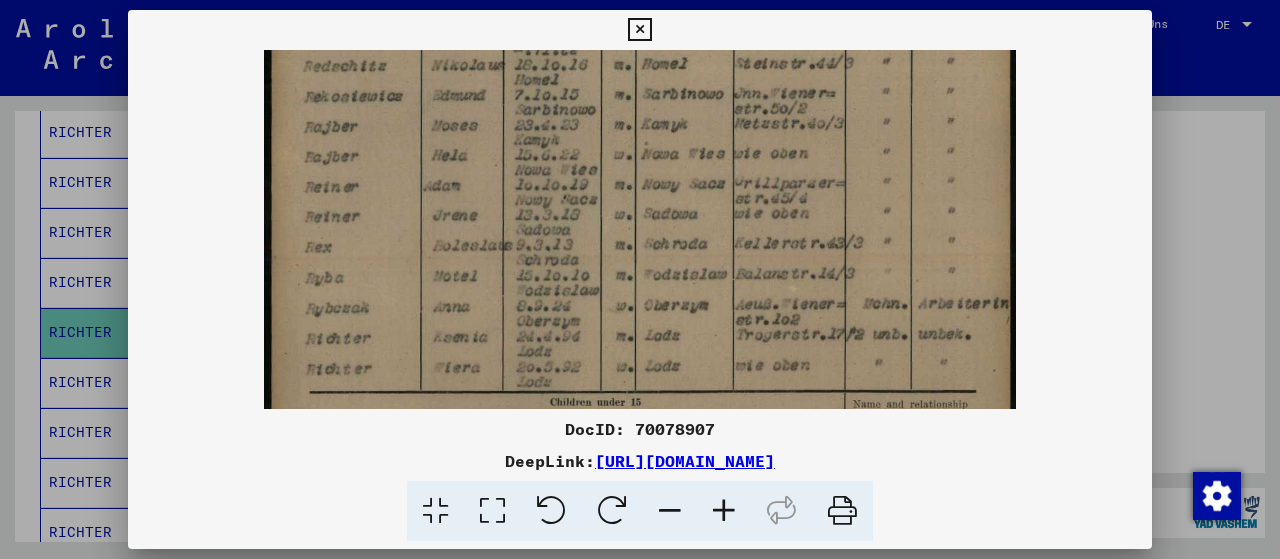 drag, startPoint x: 679, startPoint y: 269, endPoint x: 689, endPoint y: 201, distance: 68.73136 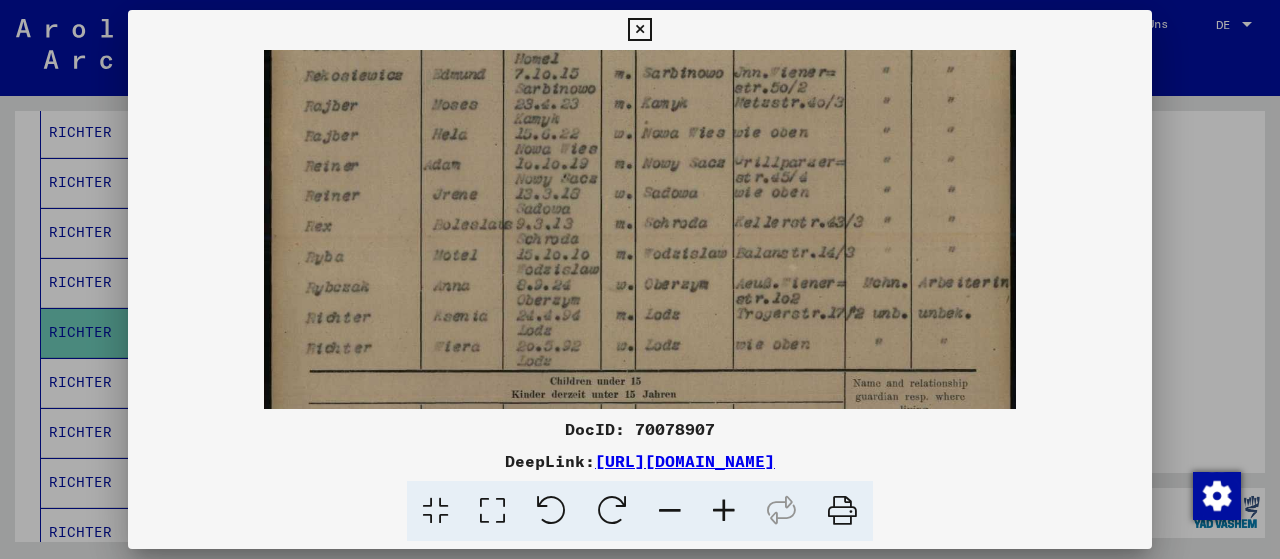 scroll, scrollTop: 435, scrollLeft: 0, axis: vertical 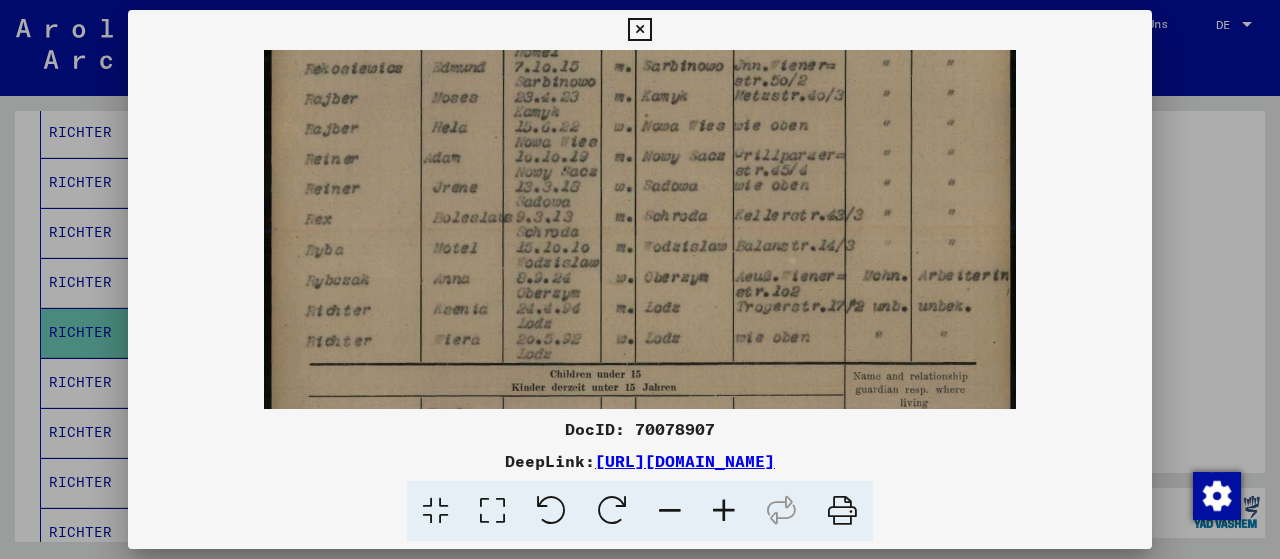 drag, startPoint x: 652, startPoint y: 293, endPoint x: 653, endPoint y: 266, distance: 27.018513 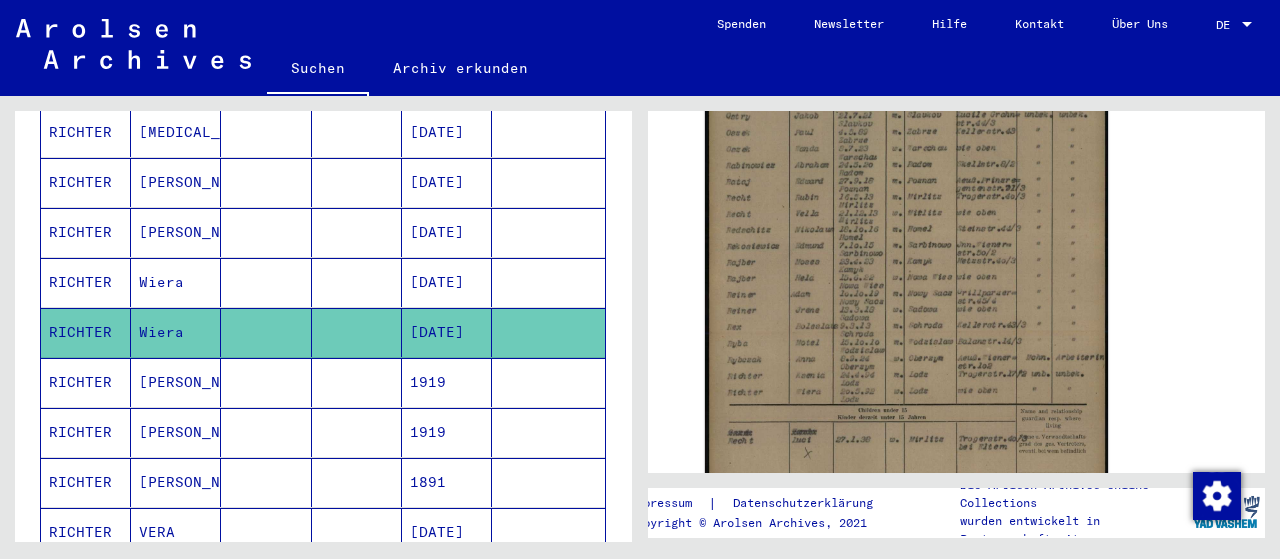 click on "RICHTER" at bounding box center [86, 332] 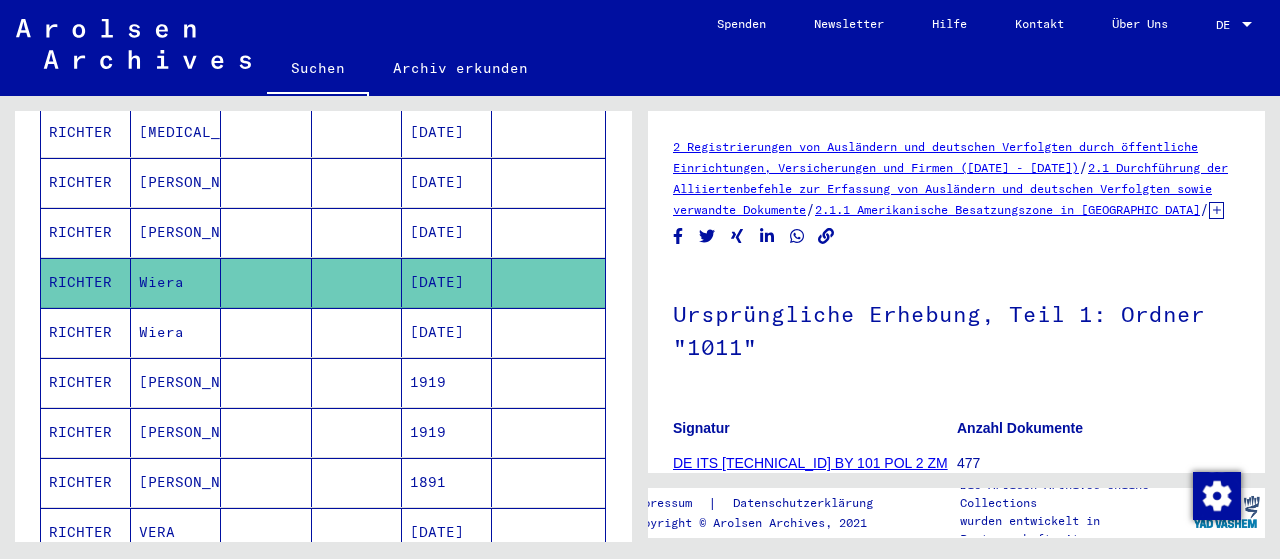scroll, scrollTop: 0, scrollLeft: 0, axis: both 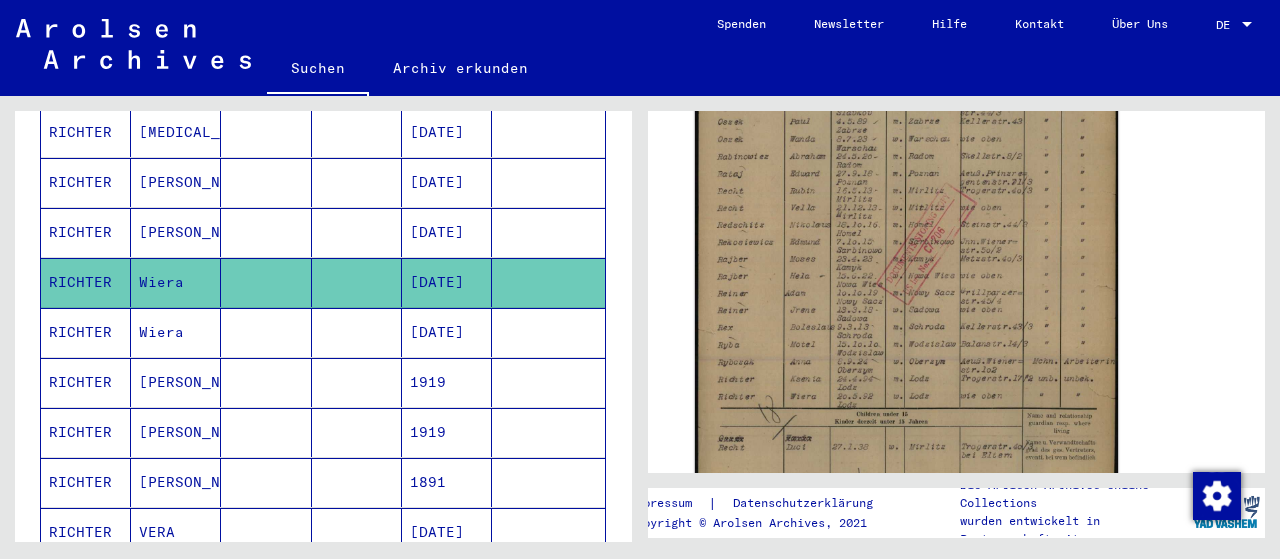 click 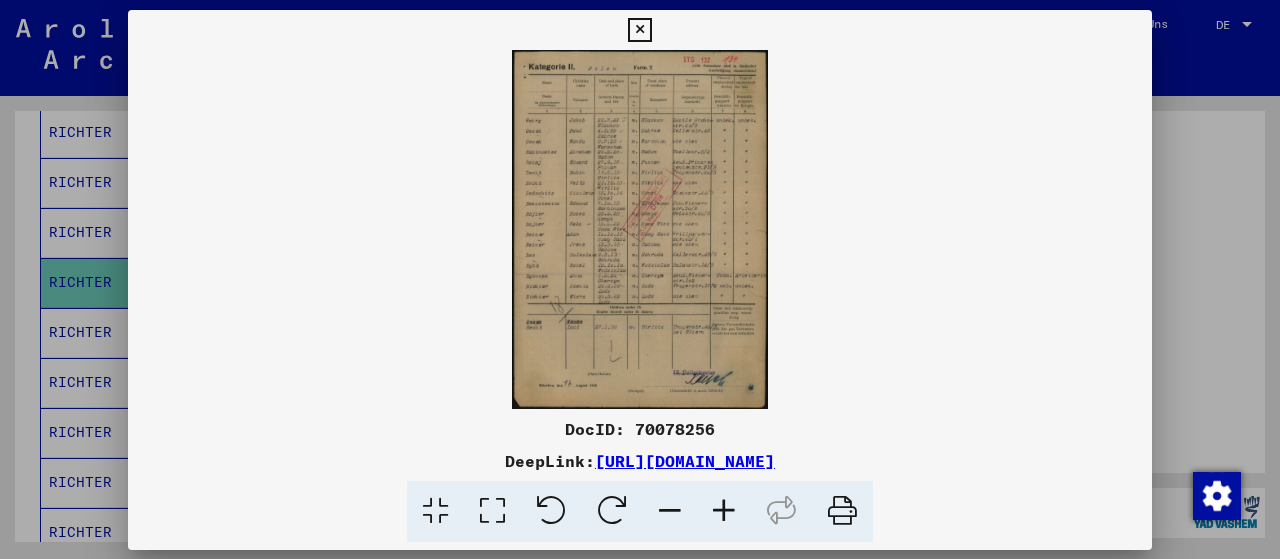 scroll, scrollTop: 499, scrollLeft: 0, axis: vertical 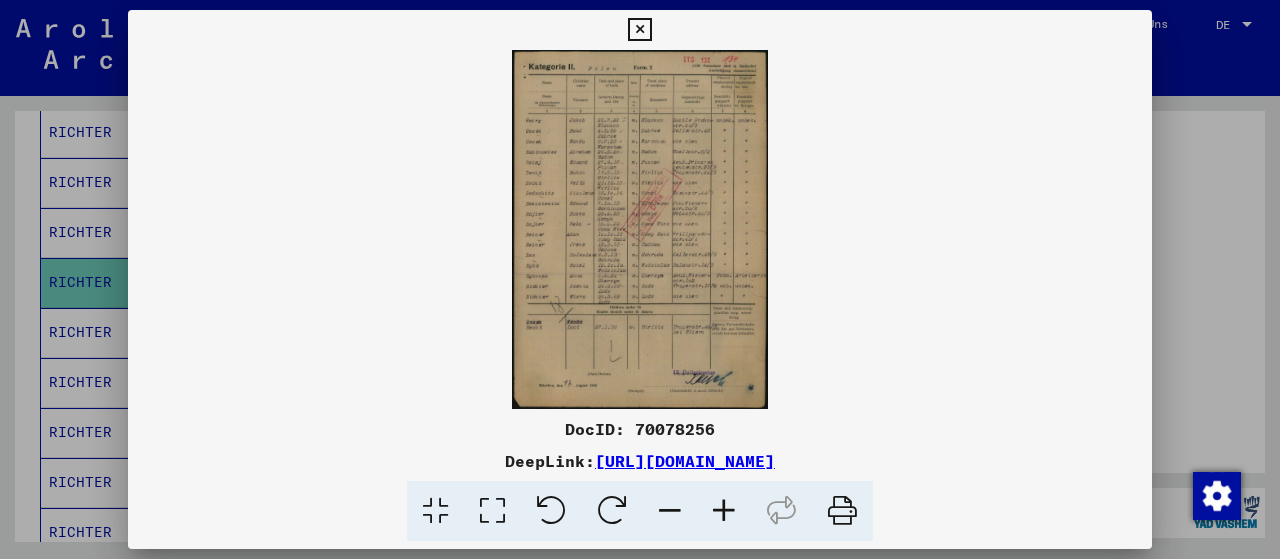 click at bounding box center (724, 511) 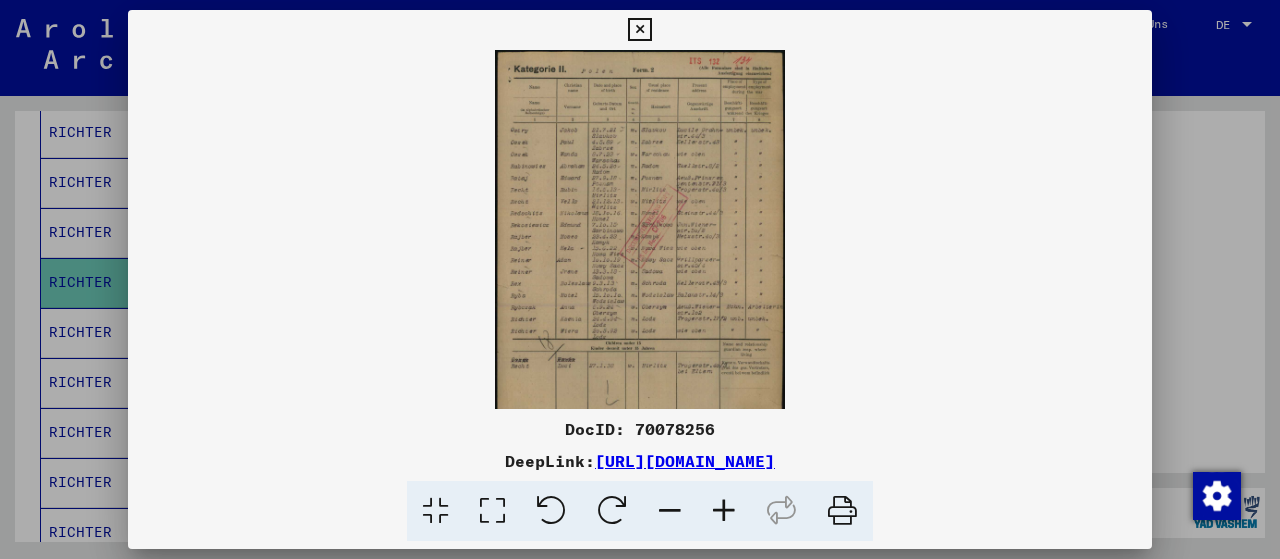 click at bounding box center [724, 511] 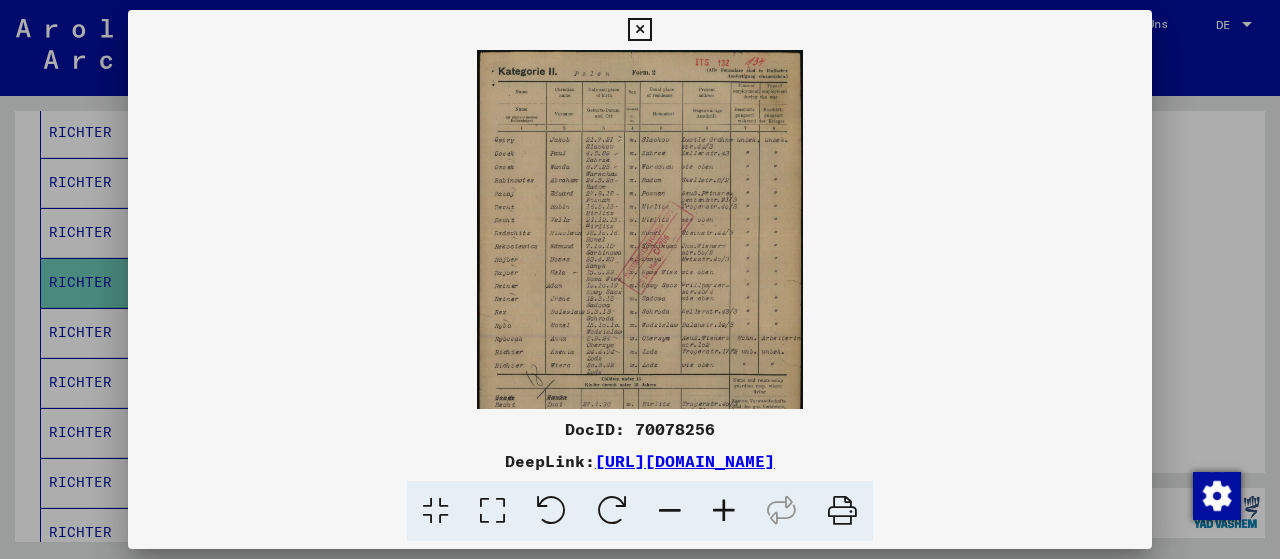 click at bounding box center (724, 511) 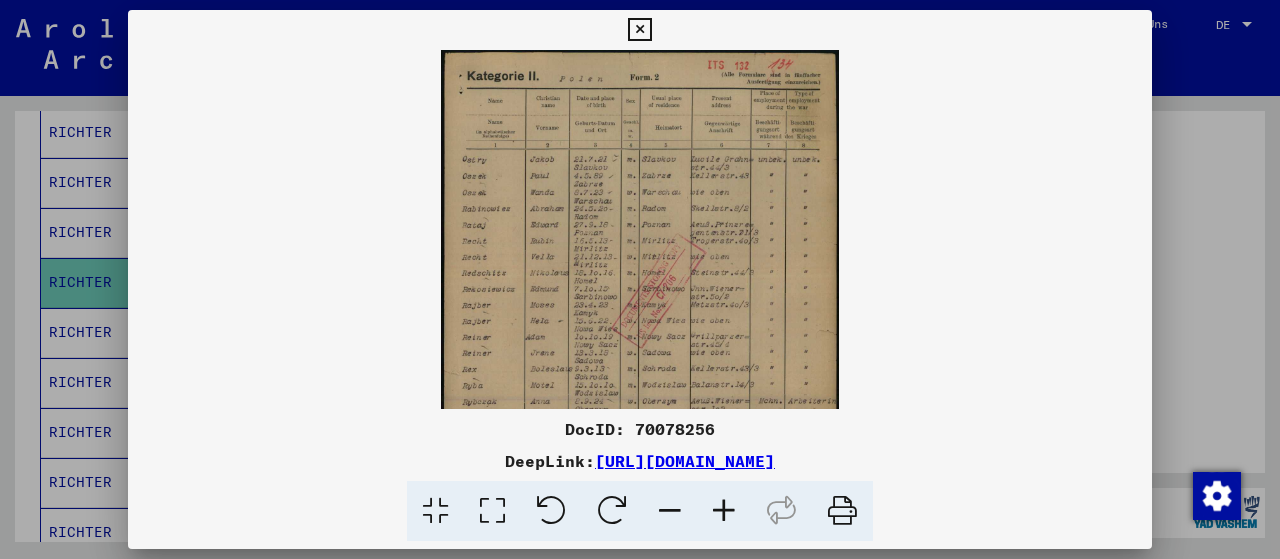 click at bounding box center [724, 511] 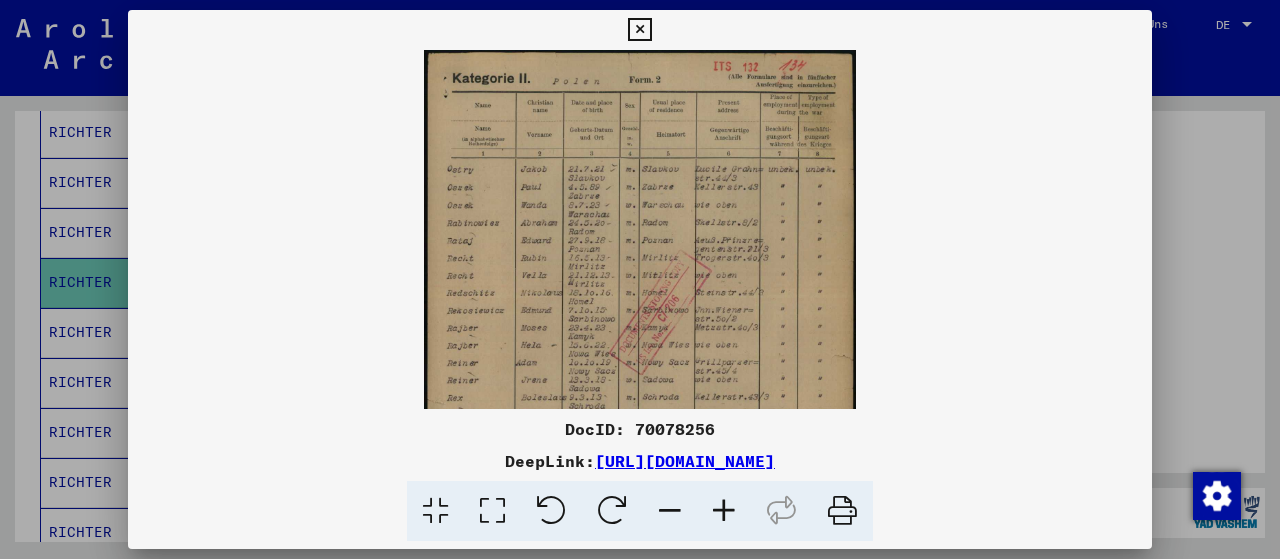 click at bounding box center (724, 511) 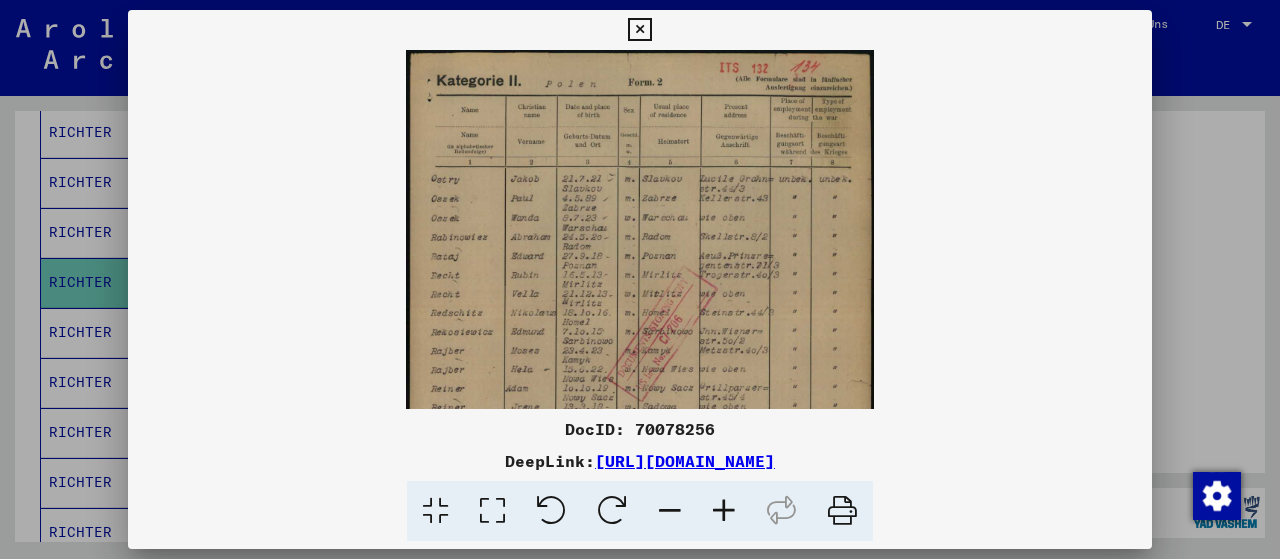 click at bounding box center (724, 511) 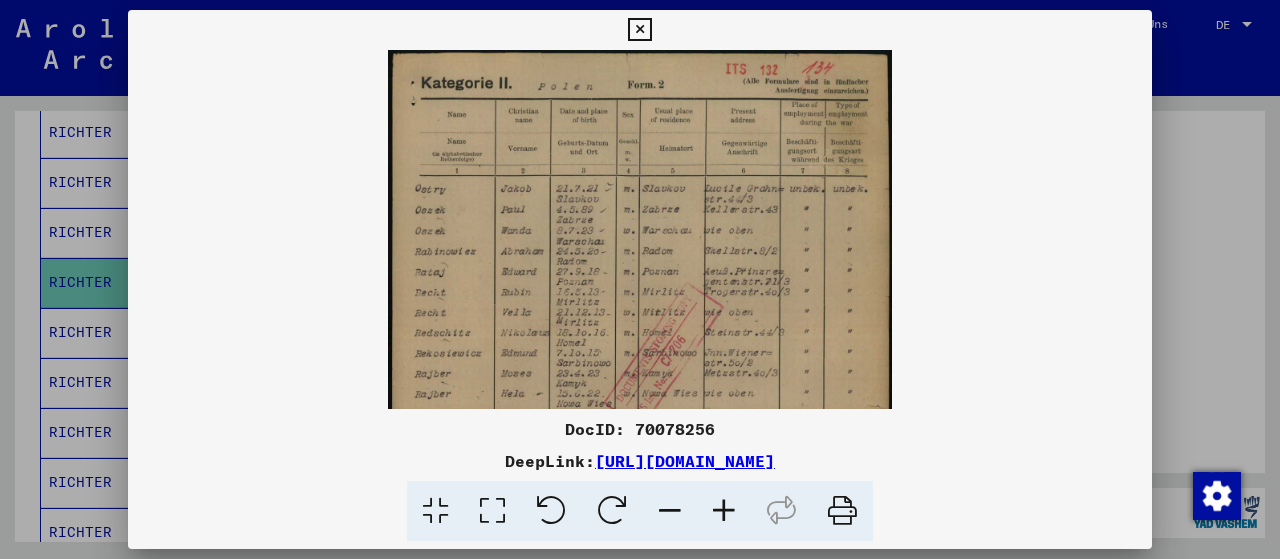 click at bounding box center (724, 511) 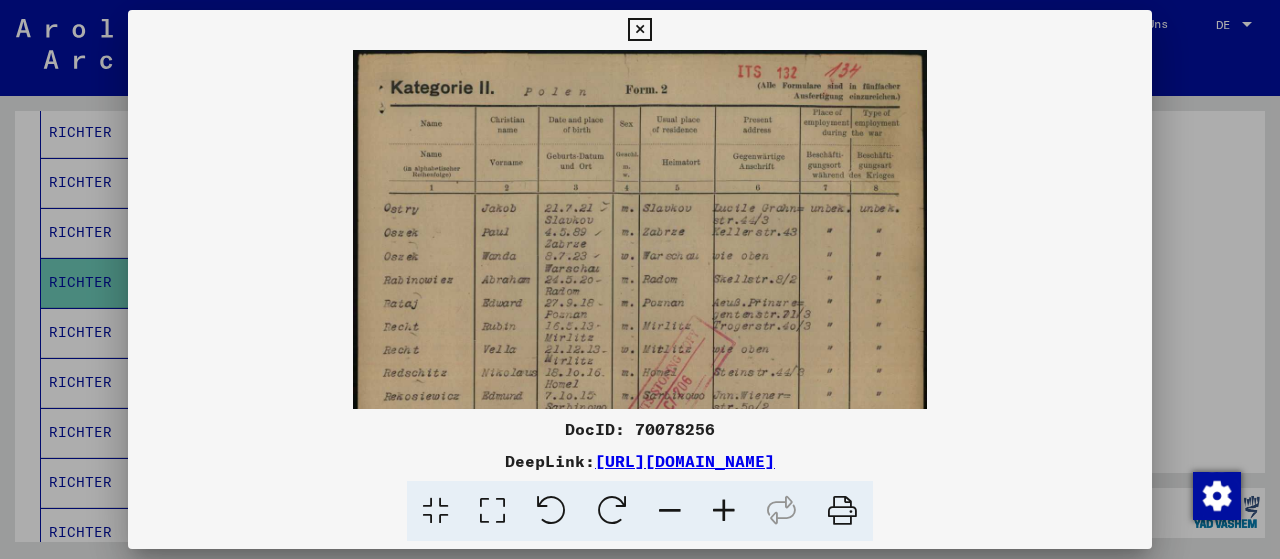 click at bounding box center [724, 511] 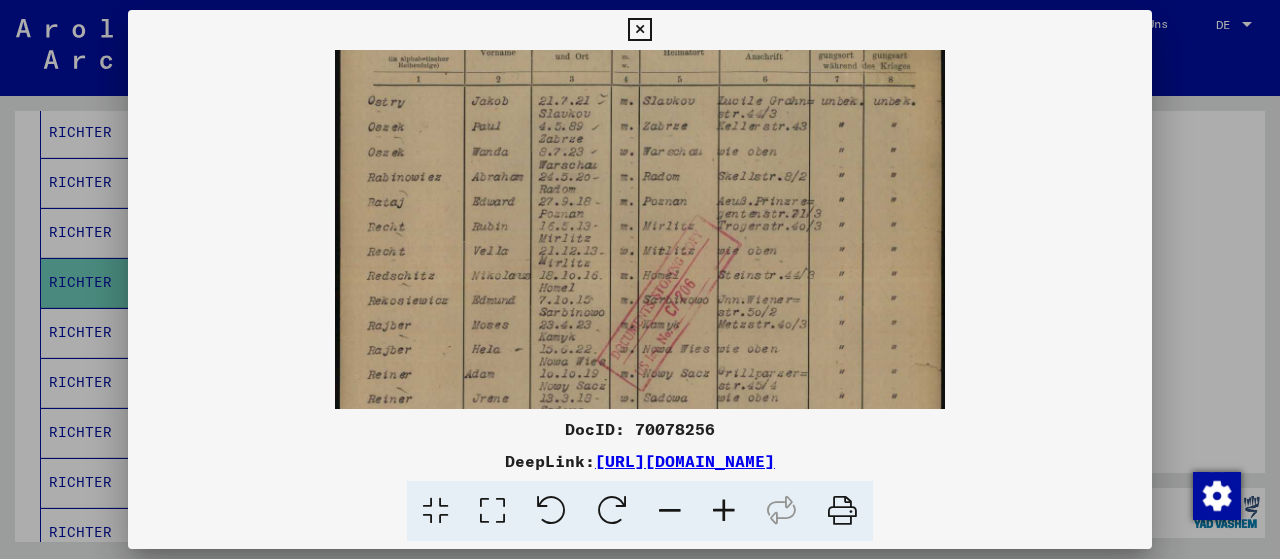 drag, startPoint x: 669, startPoint y: 307, endPoint x: 683, endPoint y: 178, distance: 129.75746 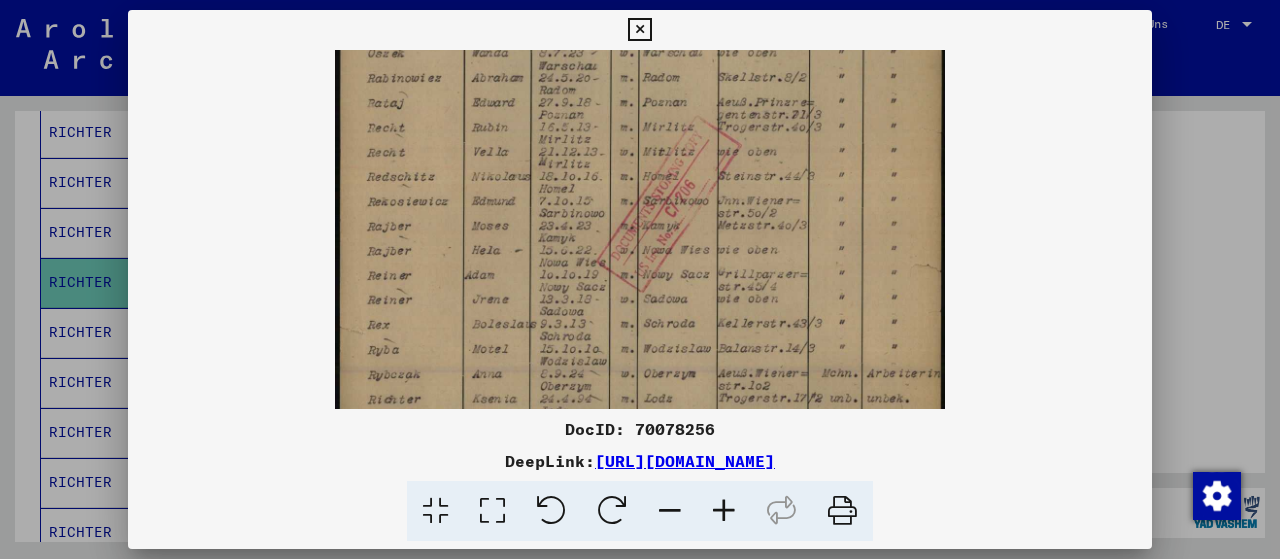 drag, startPoint x: 674, startPoint y: 288, endPoint x: 682, endPoint y: 207, distance: 81.394104 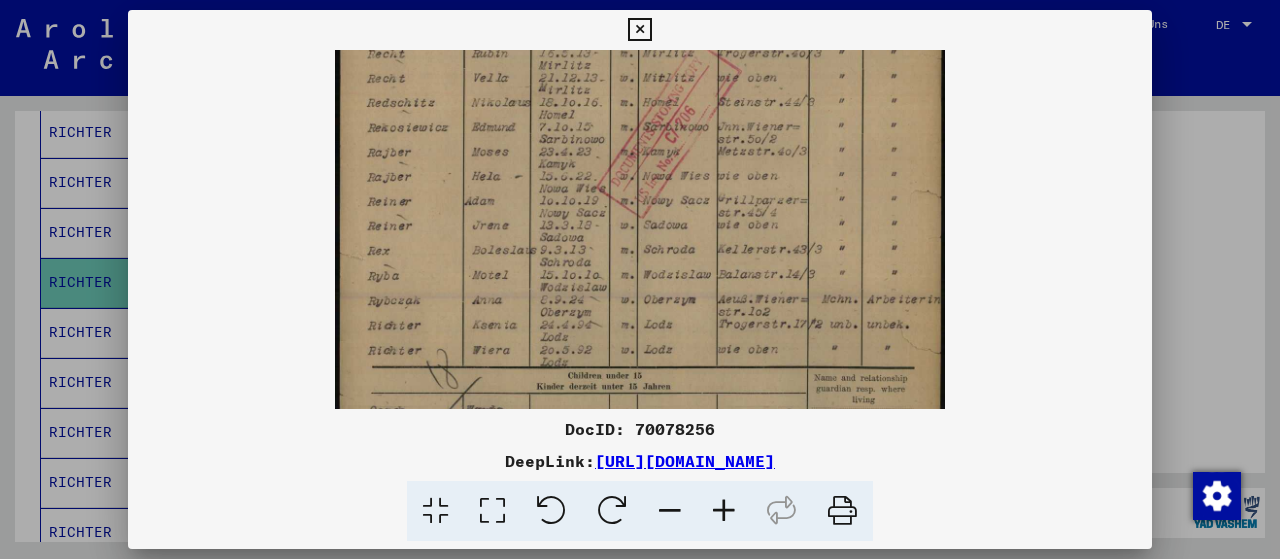 drag, startPoint x: 681, startPoint y: 287, endPoint x: 689, endPoint y: 216, distance: 71.44928 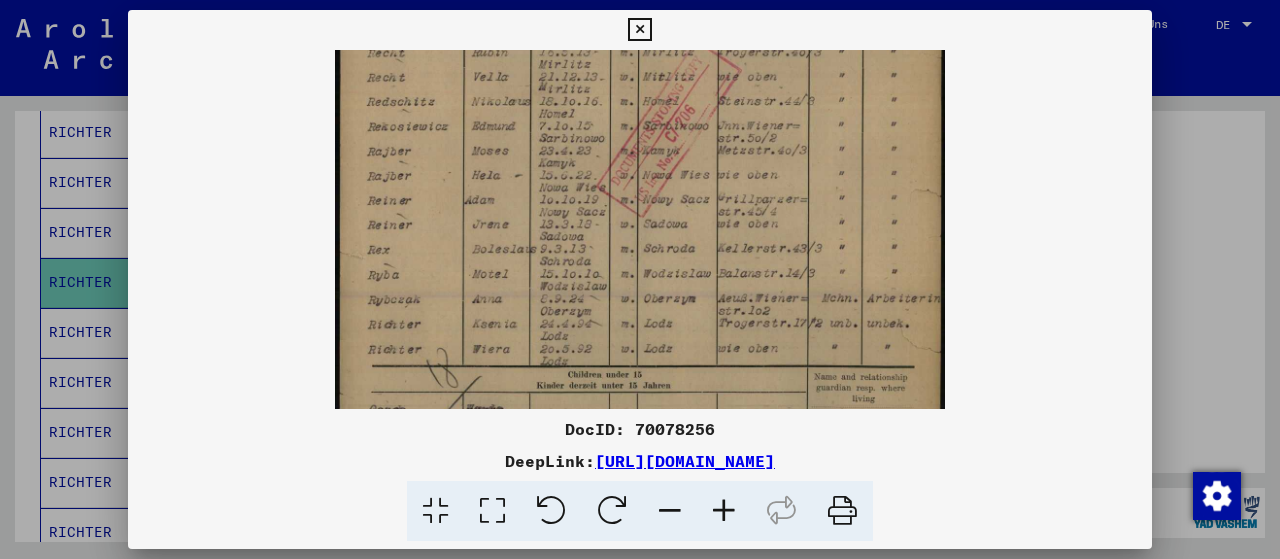 click at bounding box center [639, 30] 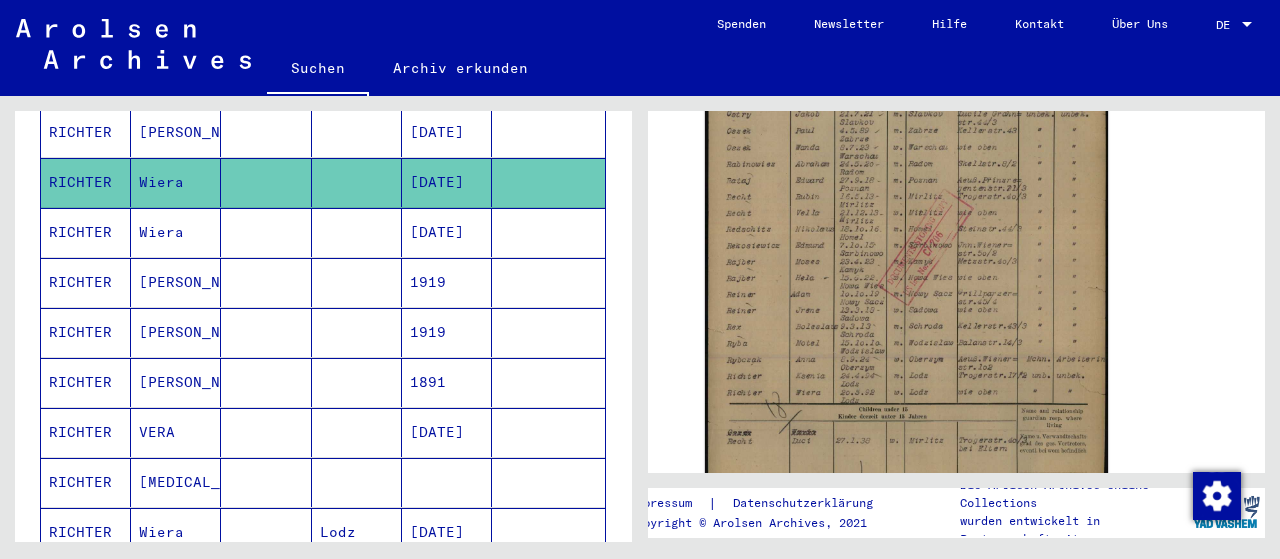 scroll, scrollTop: 718, scrollLeft: 0, axis: vertical 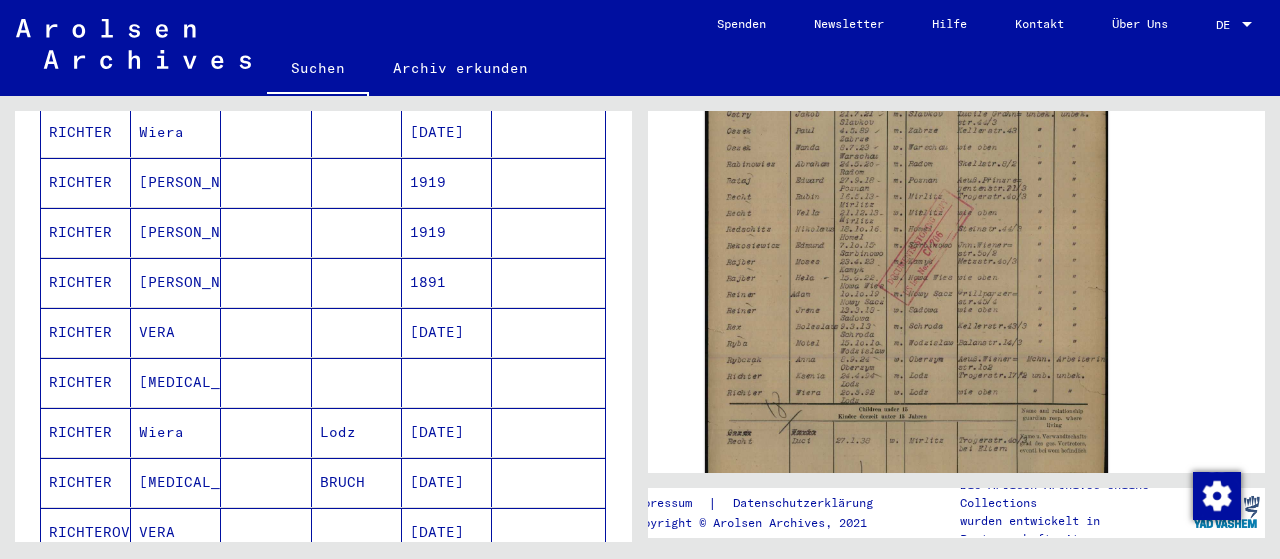 click on "RICHTER" at bounding box center [86, 482] 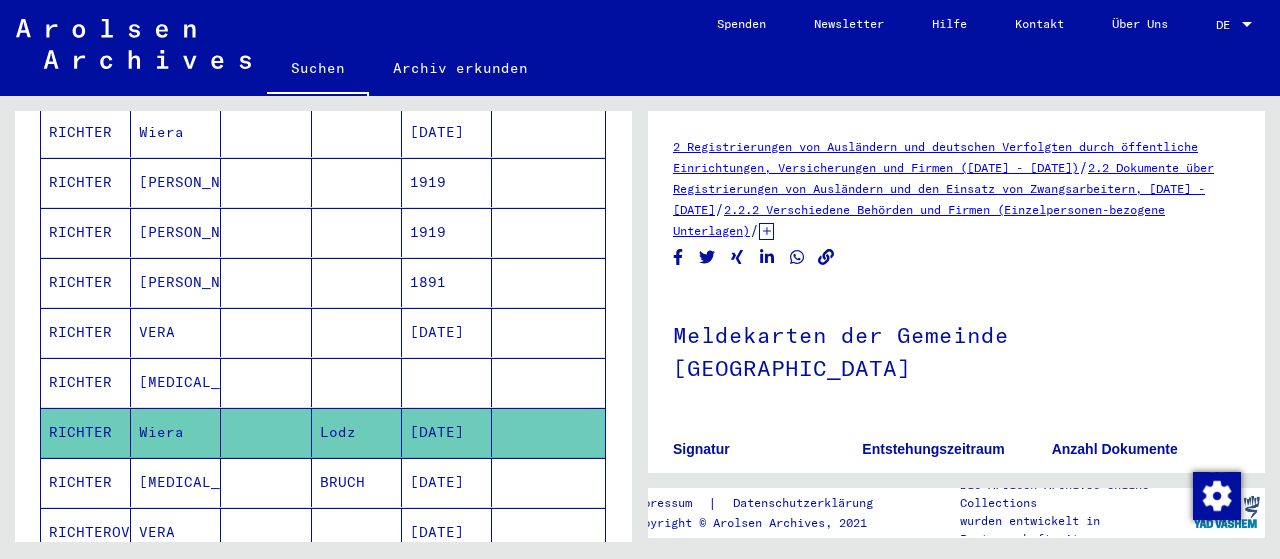 scroll, scrollTop: 0, scrollLeft: 0, axis: both 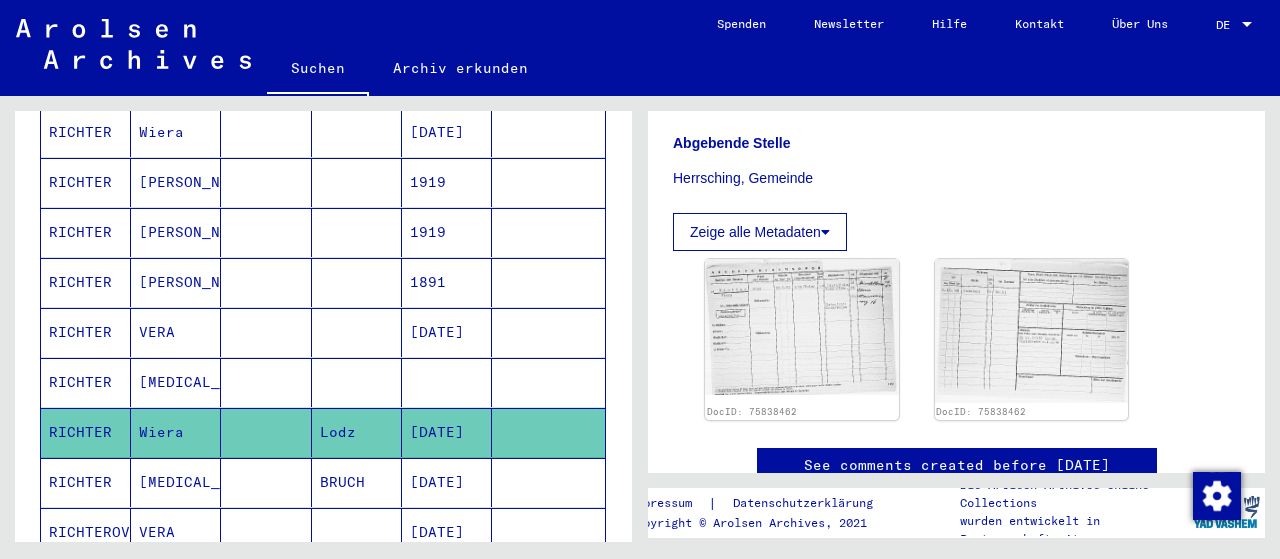 click on "[DATE]" 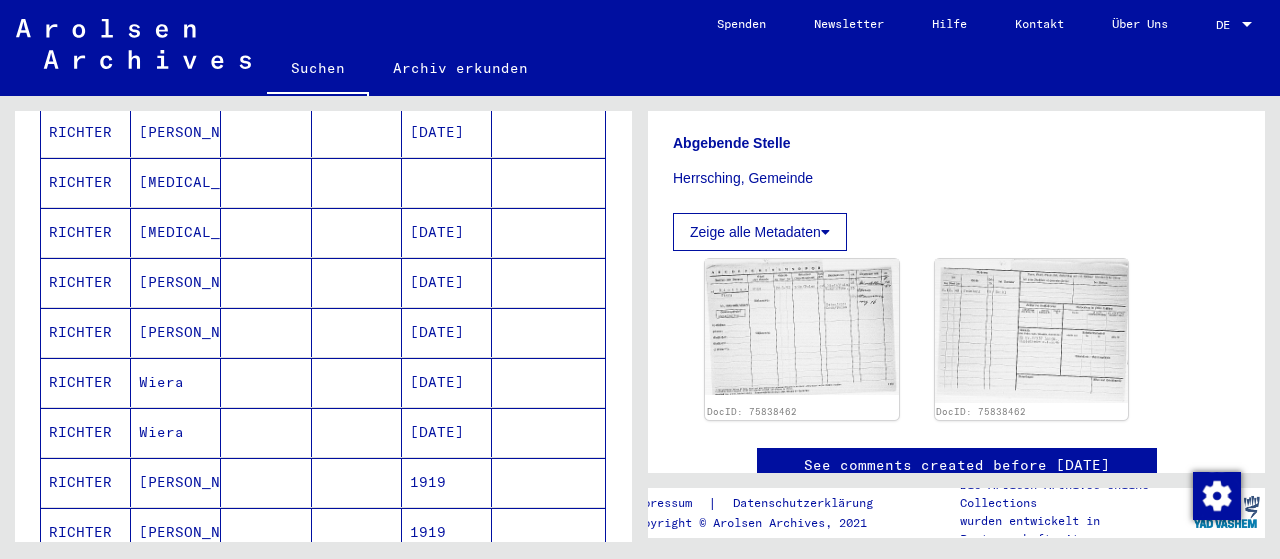 scroll, scrollTop: 118, scrollLeft: 0, axis: vertical 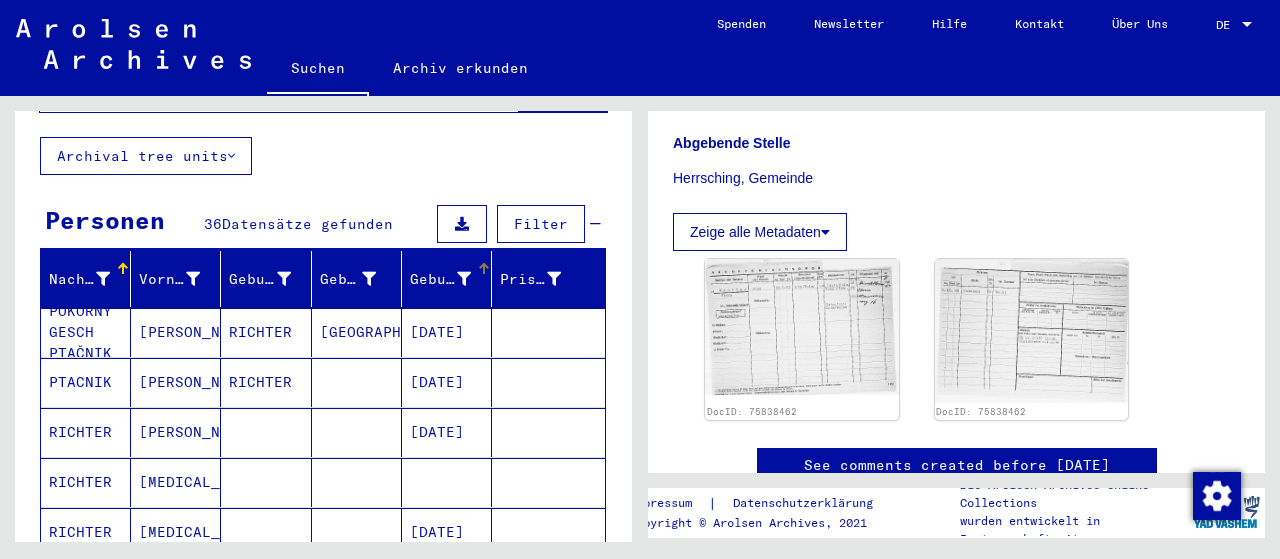 click on "Geburtsdatum" at bounding box center [440, 279] 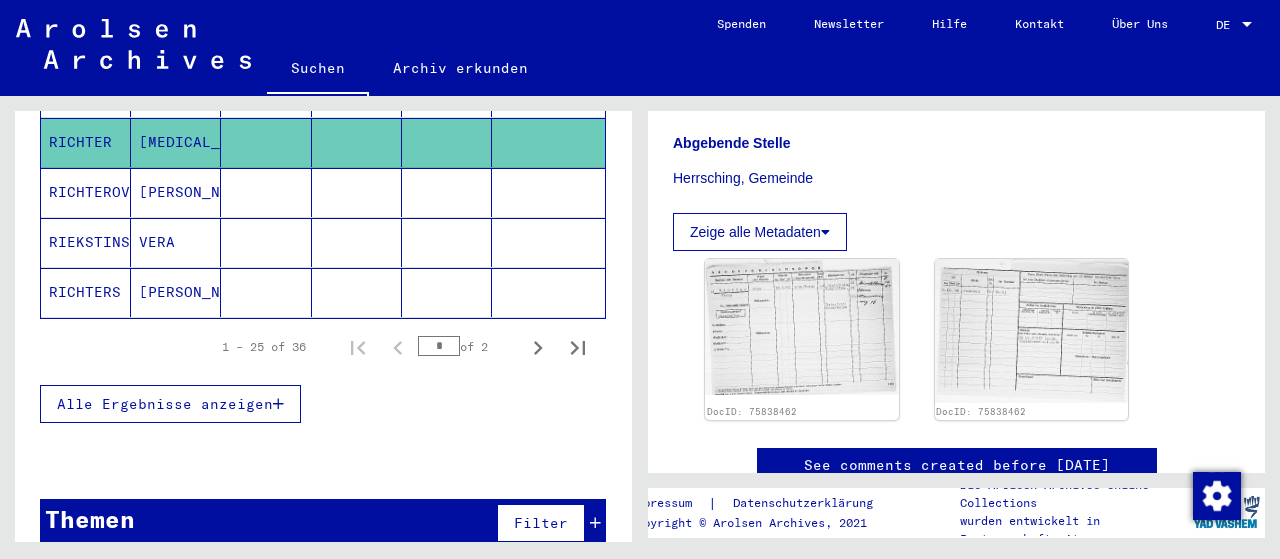 scroll, scrollTop: 0, scrollLeft: 0, axis: both 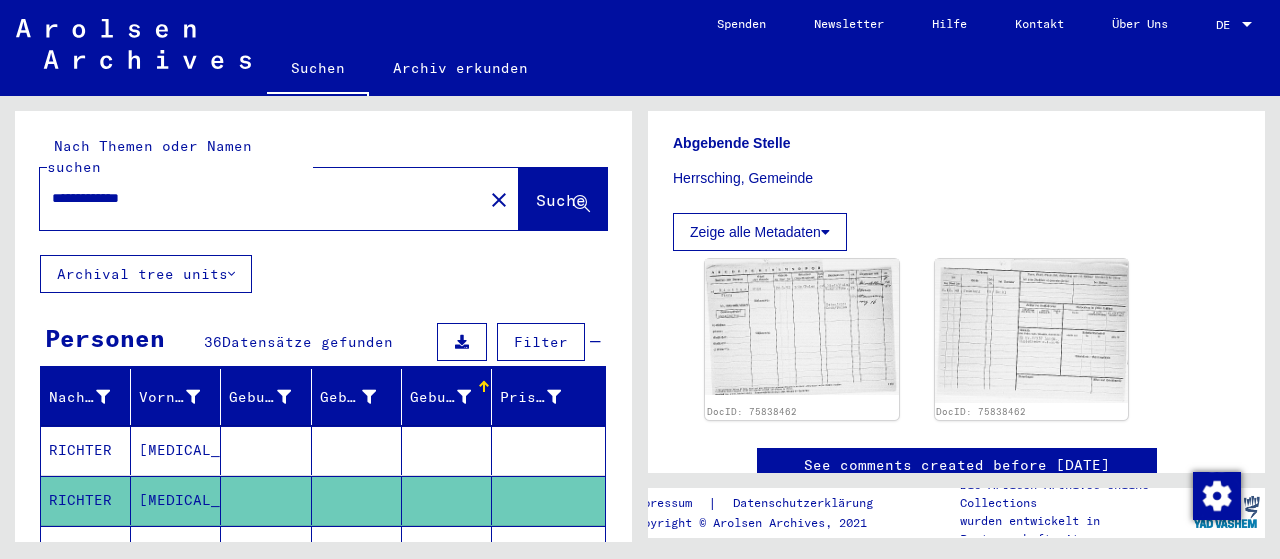 click on "Geburtsdatum" at bounding box center (440, 397) 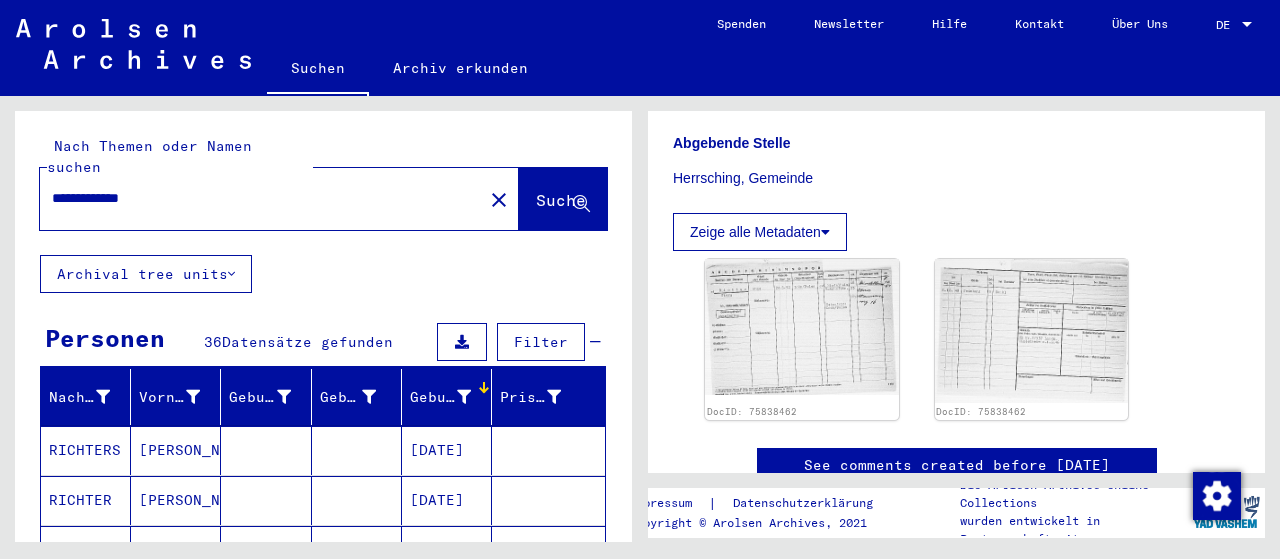 scroll, scrollTop: 358, scrollLeft: 0, axis: vertical 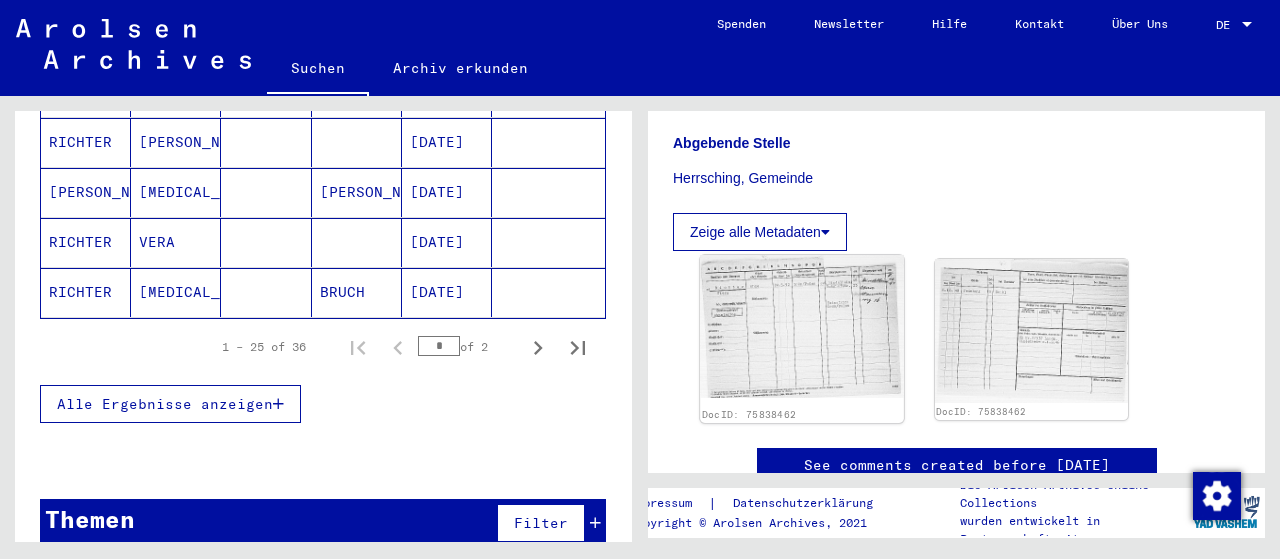 click 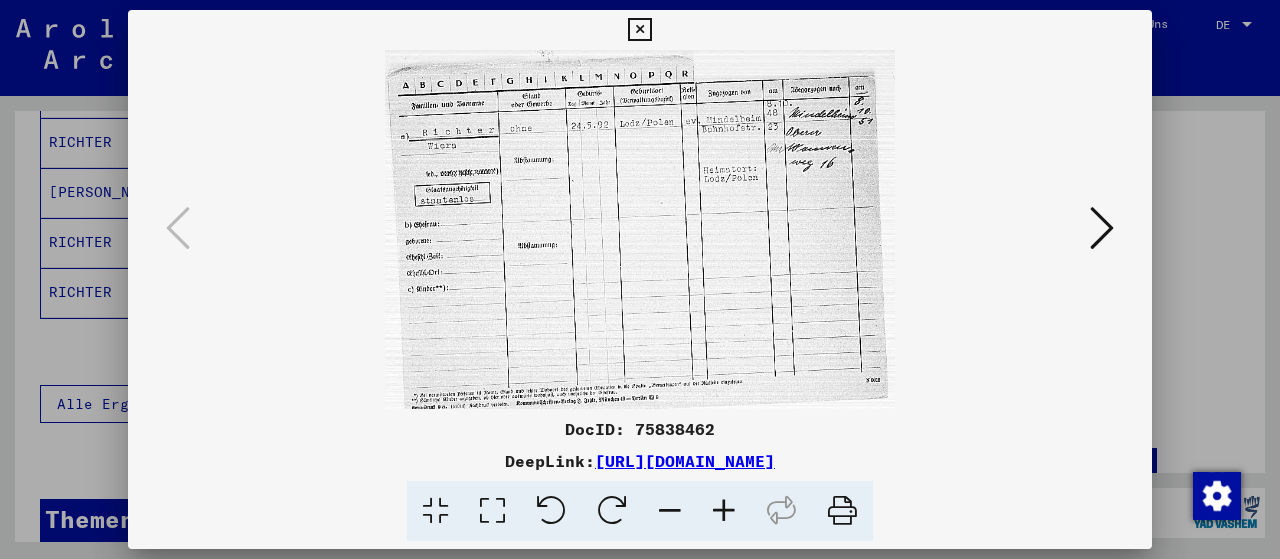 click at bounding box center (639, 30) 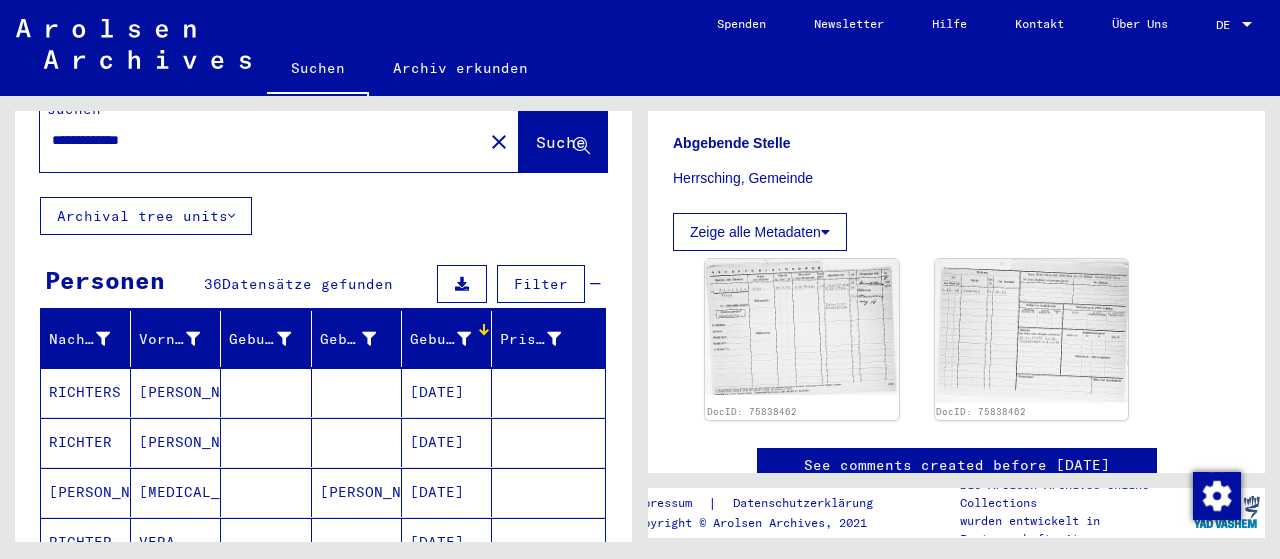 scroll, scrollTop: 258, scrollLeft: 0, axis: vertical 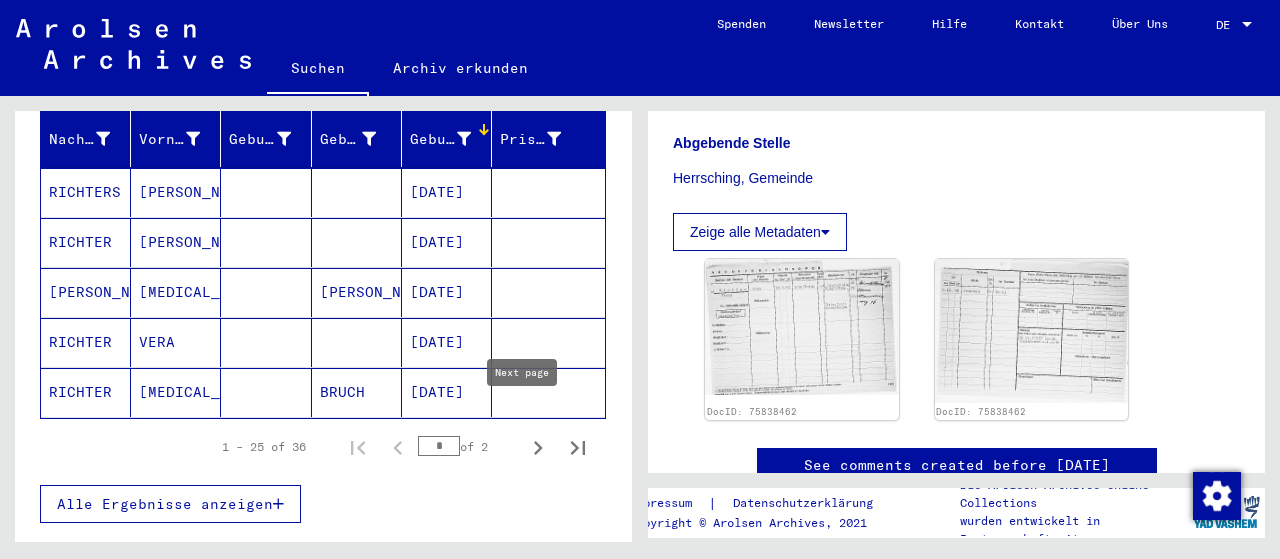 click 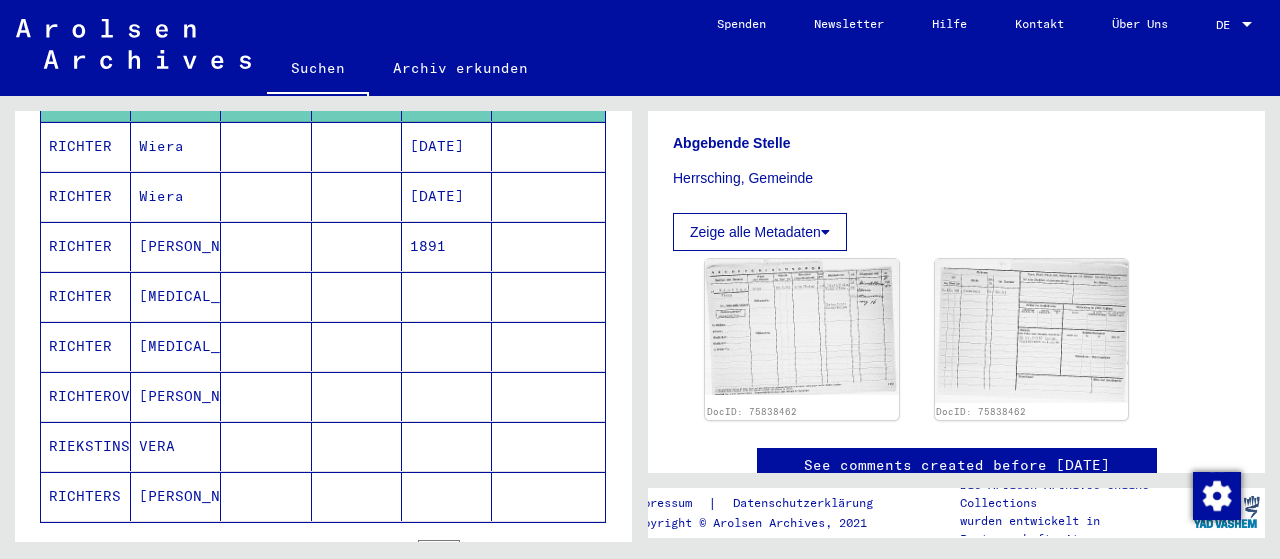 scroll, scrollTop: 354, scrollLeft: 0, axis: vertical 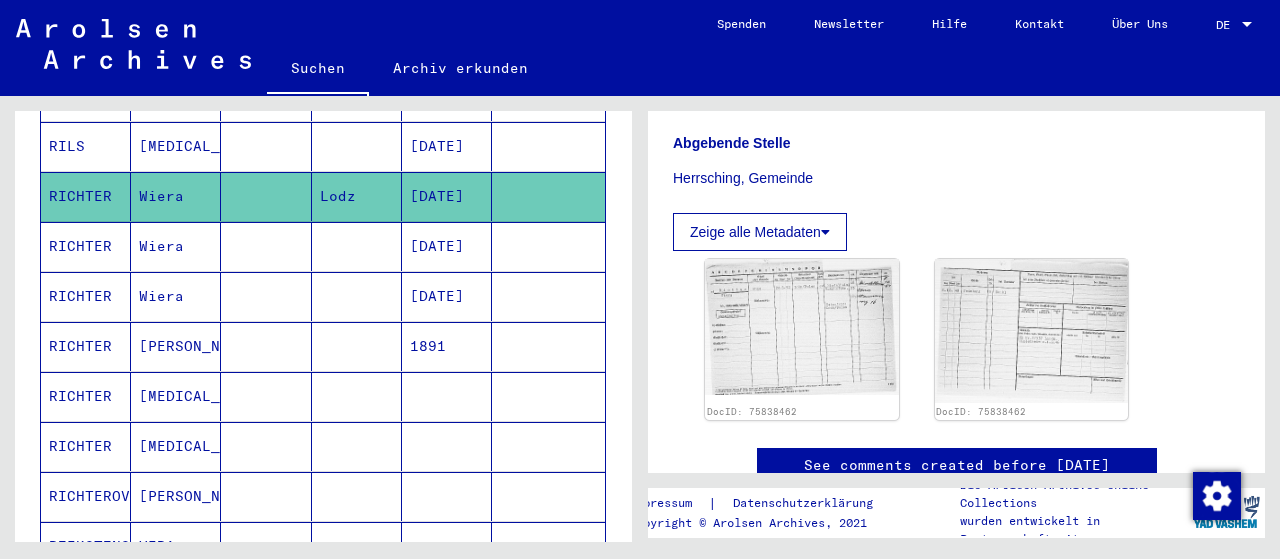 click on "RICHTER" at bounding box center [86, 296] 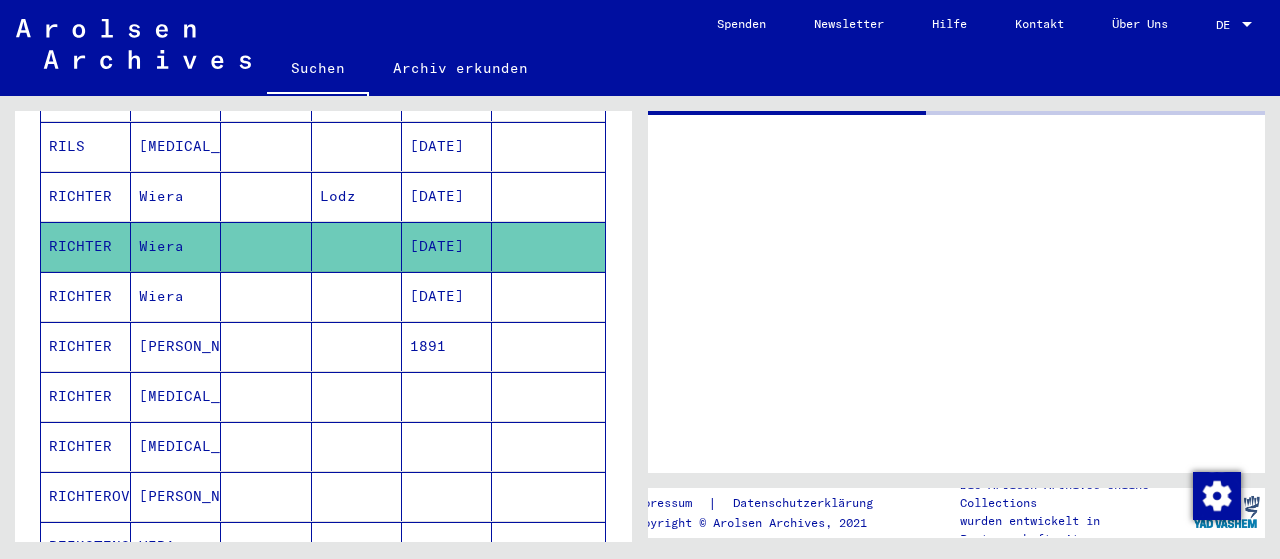 scroll, scrollTop: 0, scrollLeft: 0, axis: both 